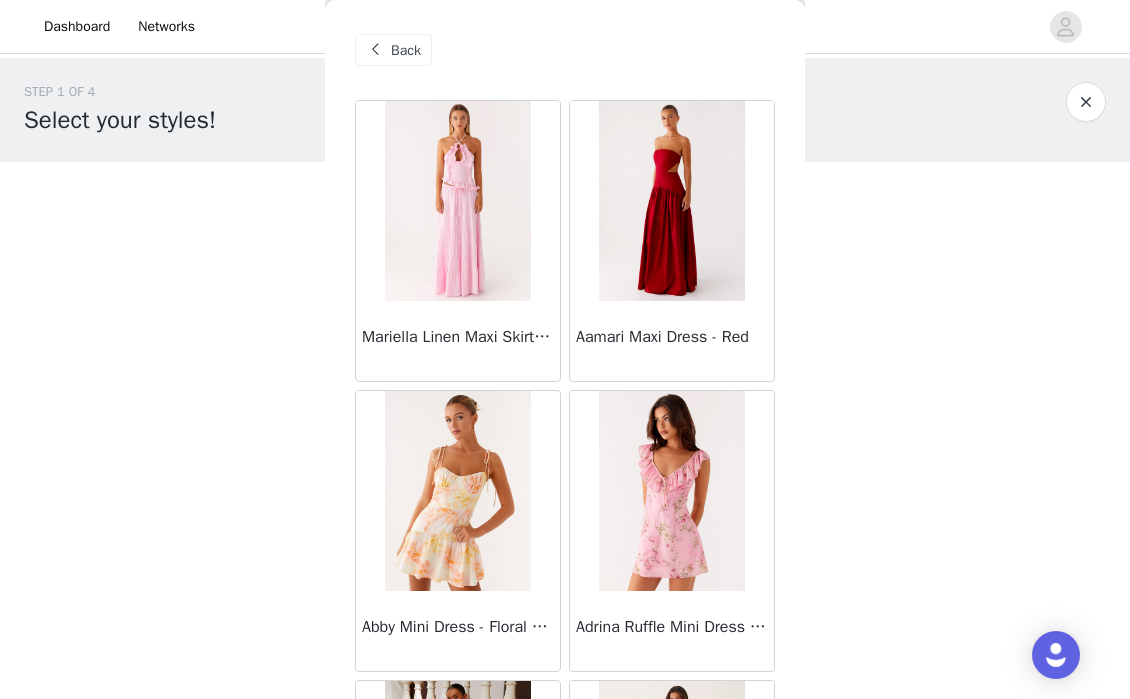 scroll, scrollTop: 0, scrollLeft: 0, axis: both 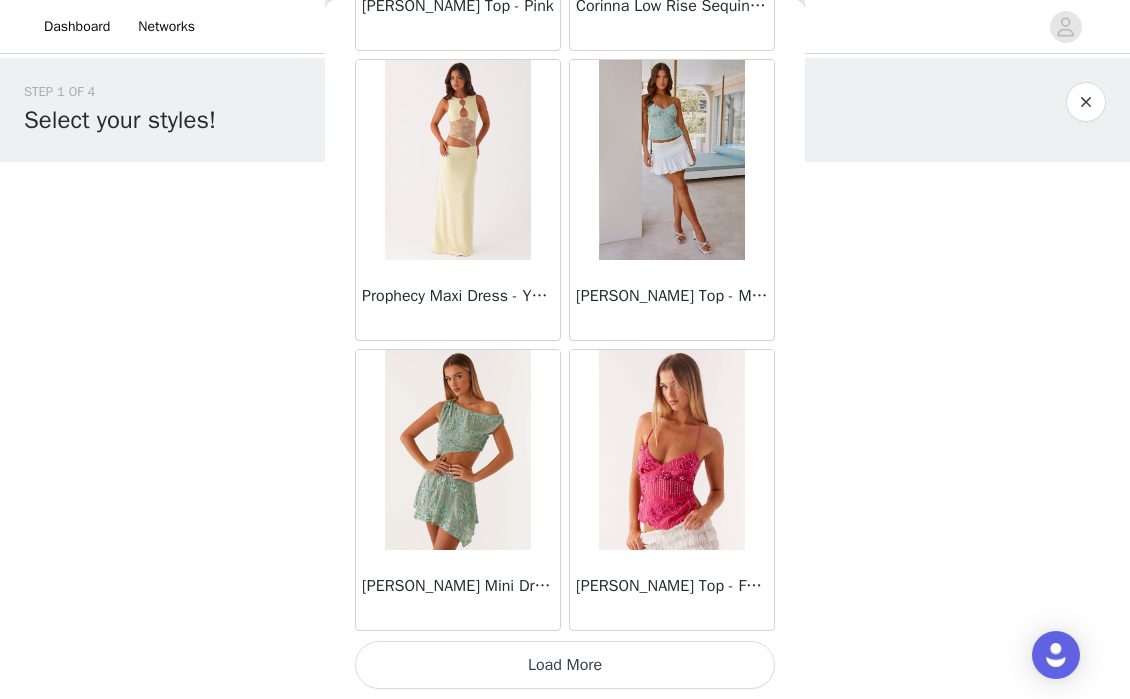 click on "Load More" at bounding box center (565, 665) 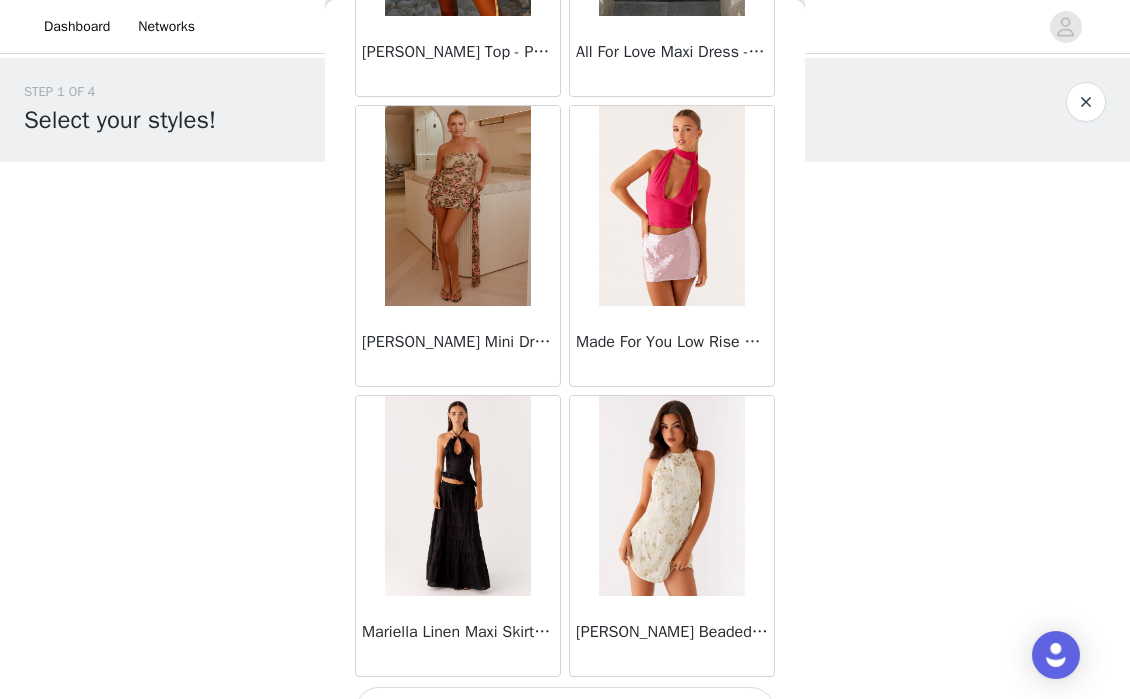 scroll, scrollTop: 69061, scrollLeft: 0, axis: vertical 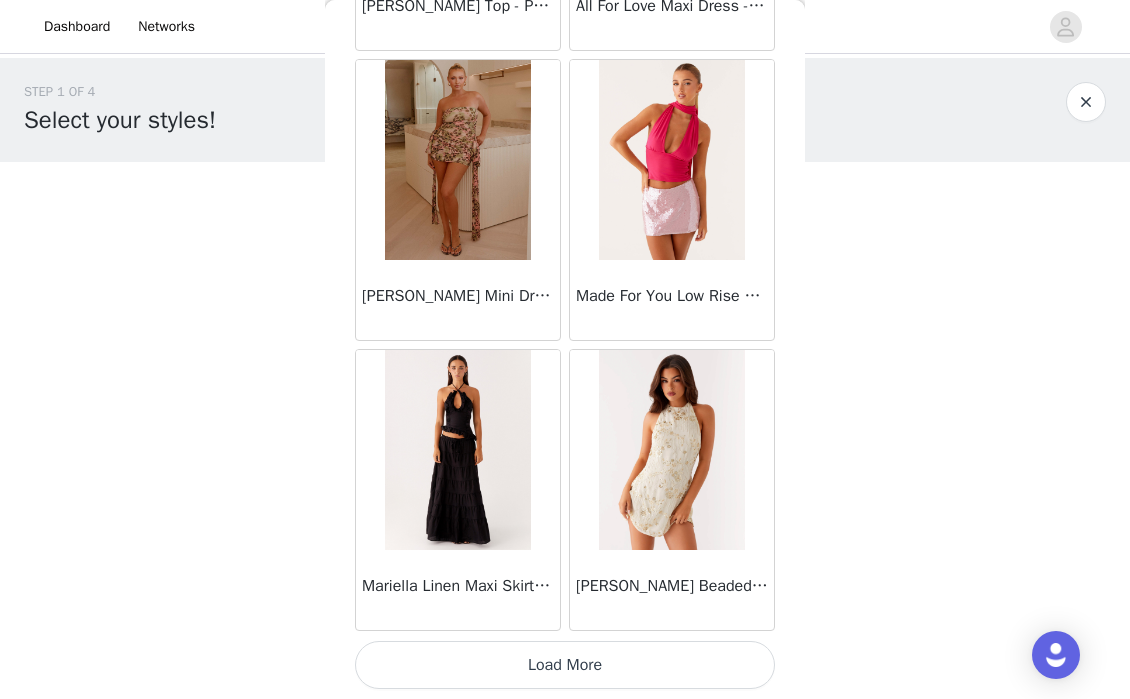 click on "Load More" at bounding box center [565, 665] 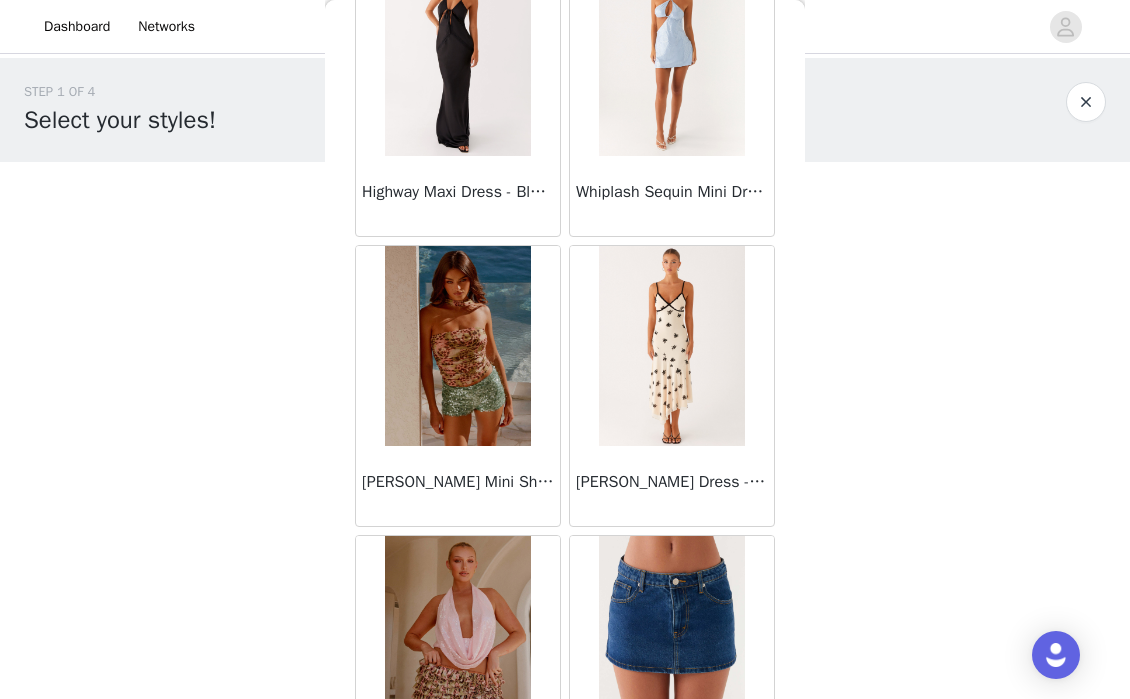 scroll, scrollTop: 71961, scrollLeft: 0, axis: vertical 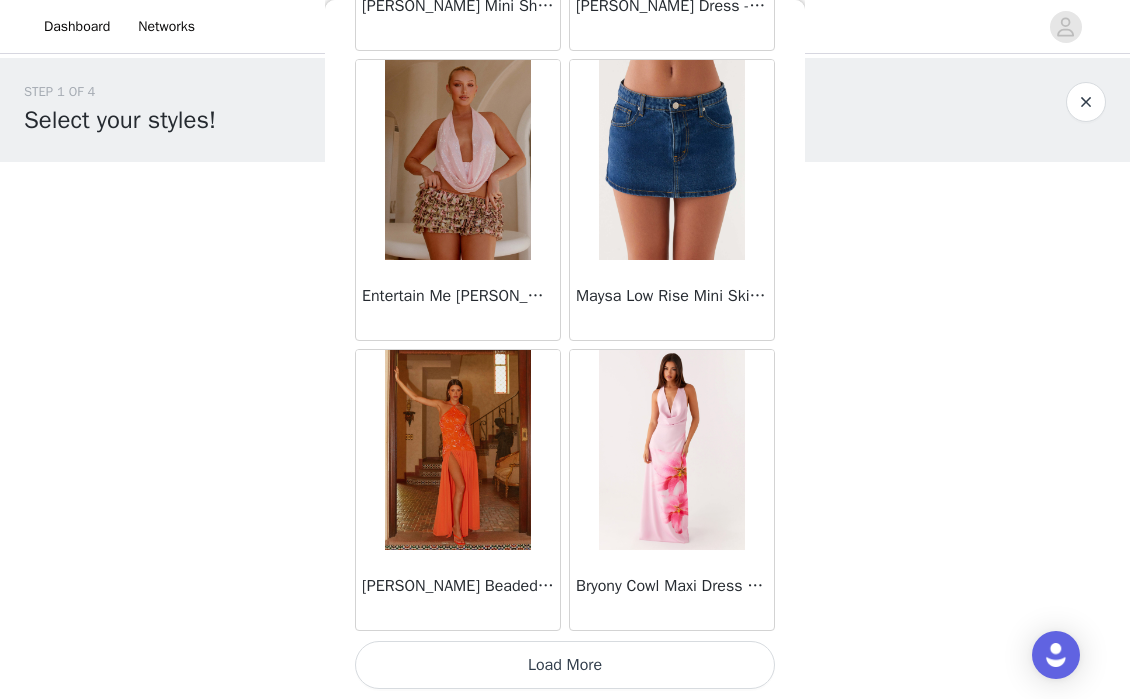 click on "Load More" at bounding box center [565, 665] 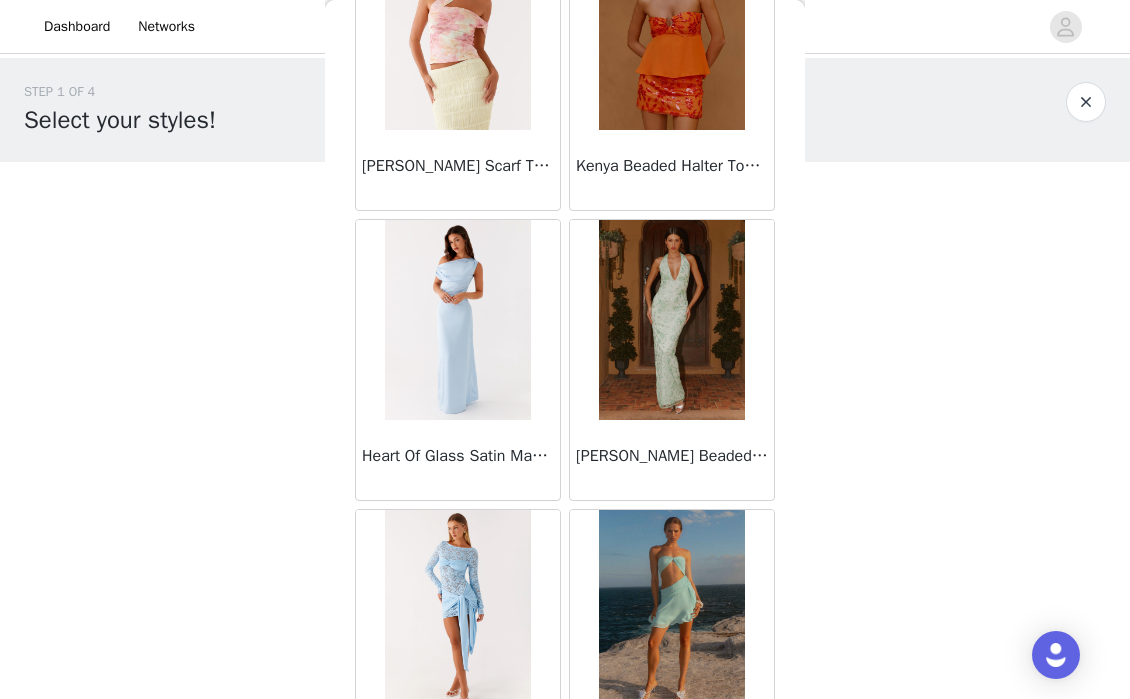 scroll, scrollTop: 74861, scrollLeft: 0, axis: vertical 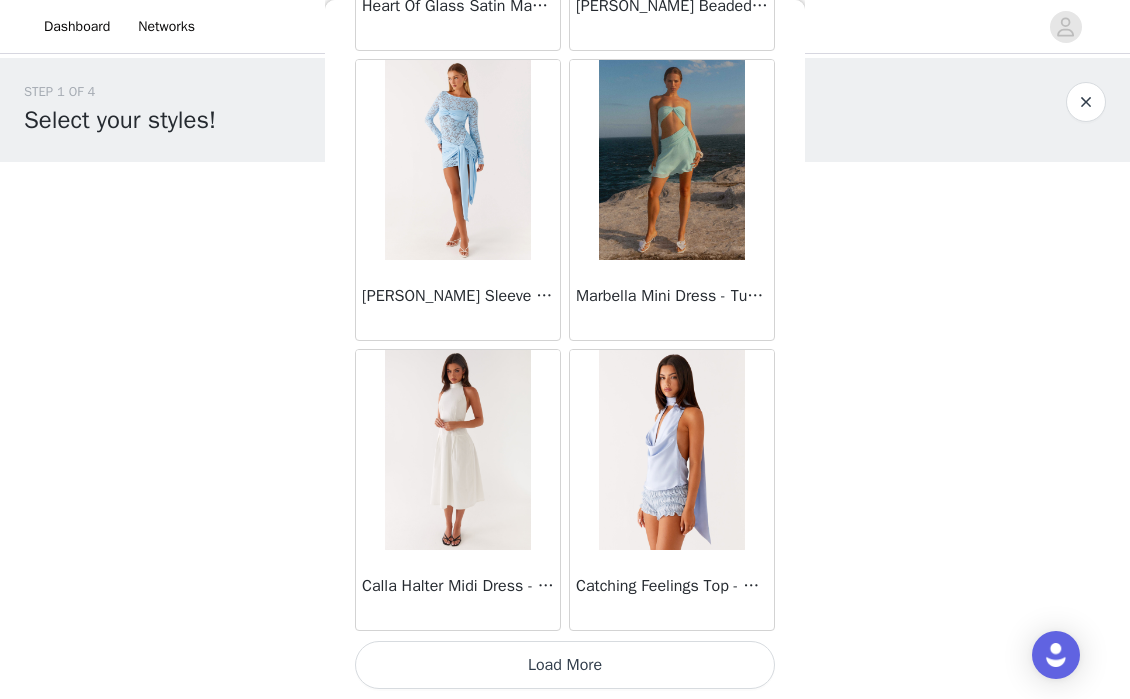 click on "Load More" at bounding box center (565, 665) 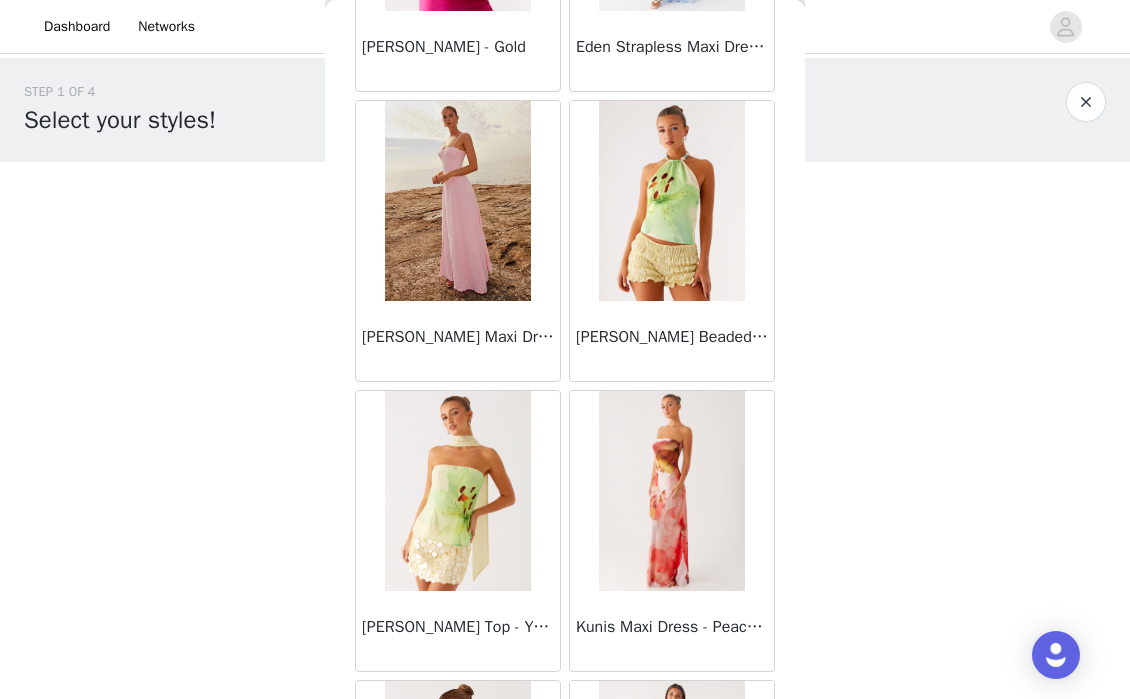 scroll, scrollTop: 77761, scrollLeft: 0, axis: vertical 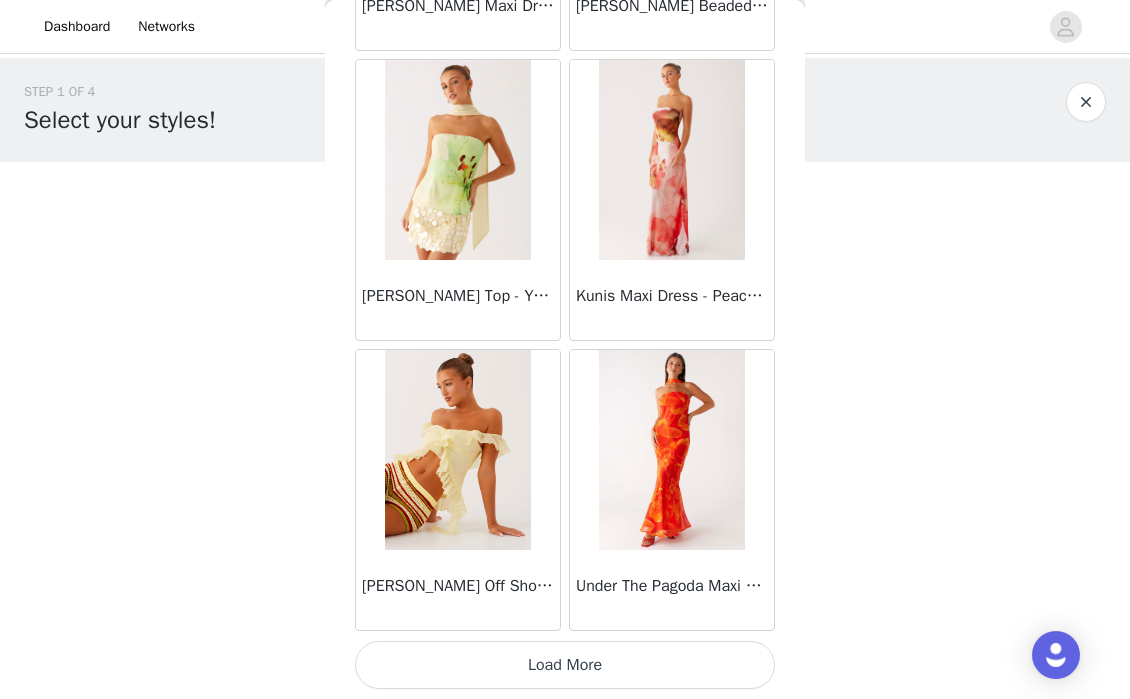 click on "Load More" at bounding box center [565, 665] 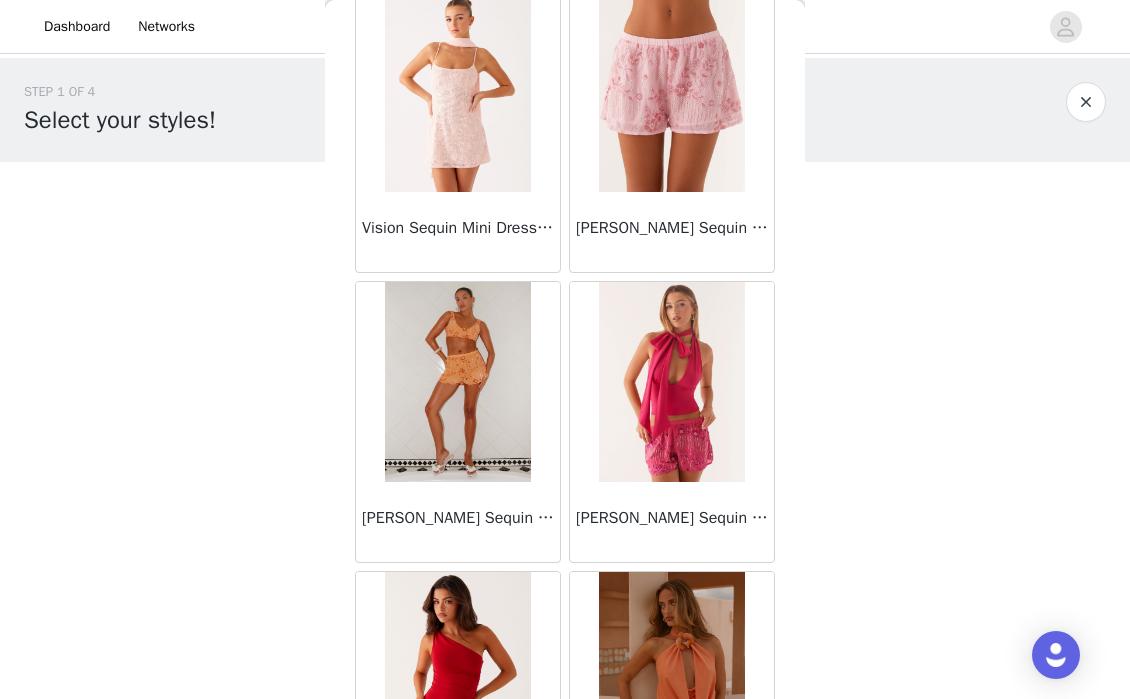 scroll, scrollTop: 80597, scrollLeft: 0, axis: vertical 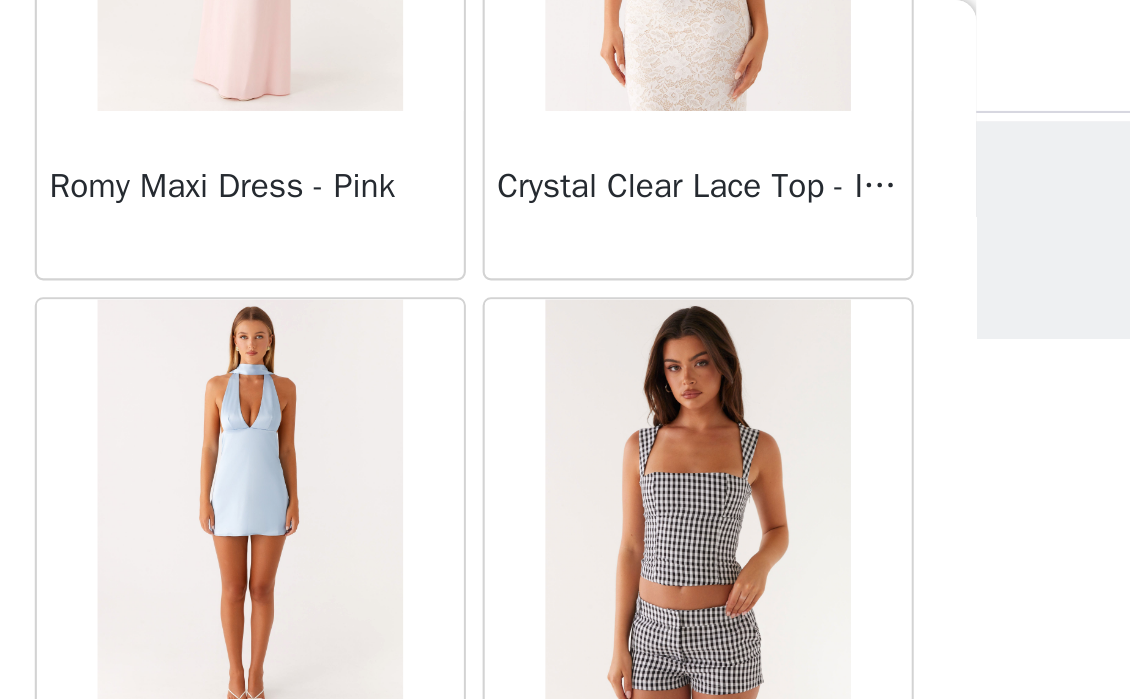click on "Back       Mariella Linen Maxi Skirt - Pink       Aamari Maxi Dress - Red       Abby Mini Dress - Floral Print       Adrina Ruffle Mini Dress - Pink Floral Print       Aiva Mini Dress - Yellow Floral       Alberta Maxi Dress - Mulberry       Alden Mini Dress - Floral Print       Alexia Knit Maxi Dress - Multi       Aliah Knit Shorts - Yellow       [PERSON_NAME] Halter Maxi Dress - Yellow       [PERSON_NAME] Halter Mini Dress - [PERSON_NAME] Halter Mini Dress - Pastel Yellow       Alivia Mini Dress - Pink       [PERSON_NAME] Maxi Dress - Chocolate       [PERSON_NAME] Maxi Dress - Maroon       [PERSON_NAME] Knit Maxi Skirt - Blue       Anastasia Maxi Dress - Blue       Anastasia Maxi Dress - Ivory       Anastasia Maxi Dress - Pink       Anastasia Maxi Dress - [PERSON_NAME] Maxi Dress - Yellow       Anastasia Mini Dress - Blue       Anetta Maxi Dress - Pale Blue       Anetta Maxi Dress - Yellow       [PERSON_NAME] Maxi Dress - Yellow       [PERSON_NAME] [PERSON_NAME] Maxi Dress - Blue       [PERSON_NAME] One Button Cardigan - Black" at bounding box center (565, 349) 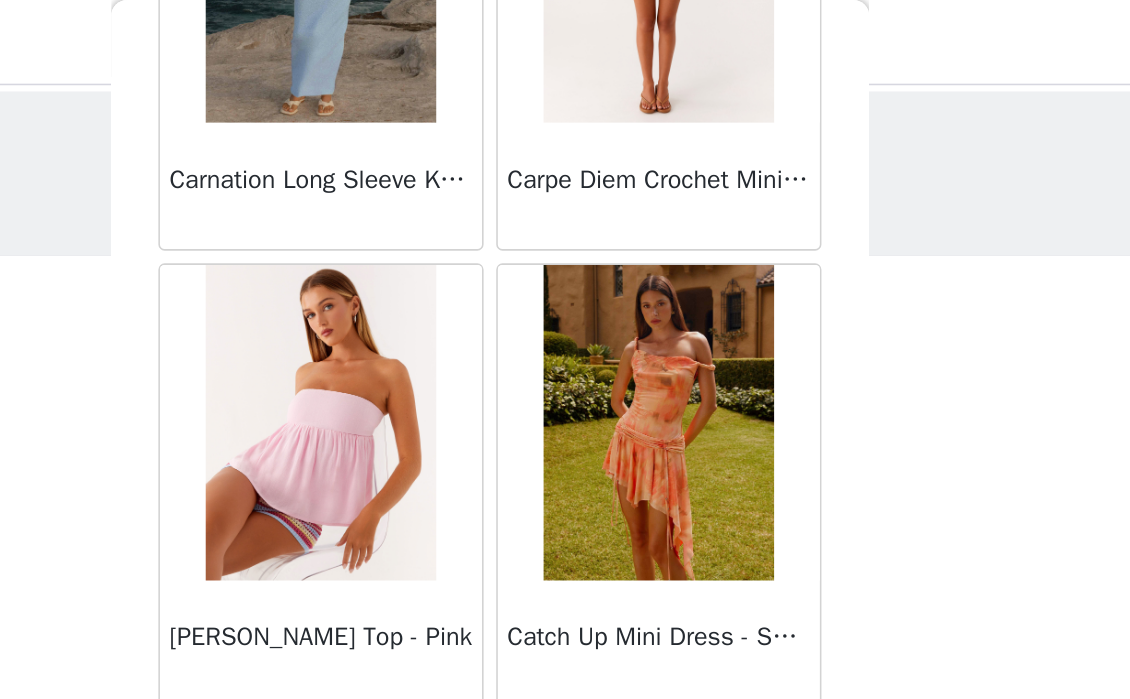 scroll, scrollTop: 12973, scrollLeft: 0, axis: vertical 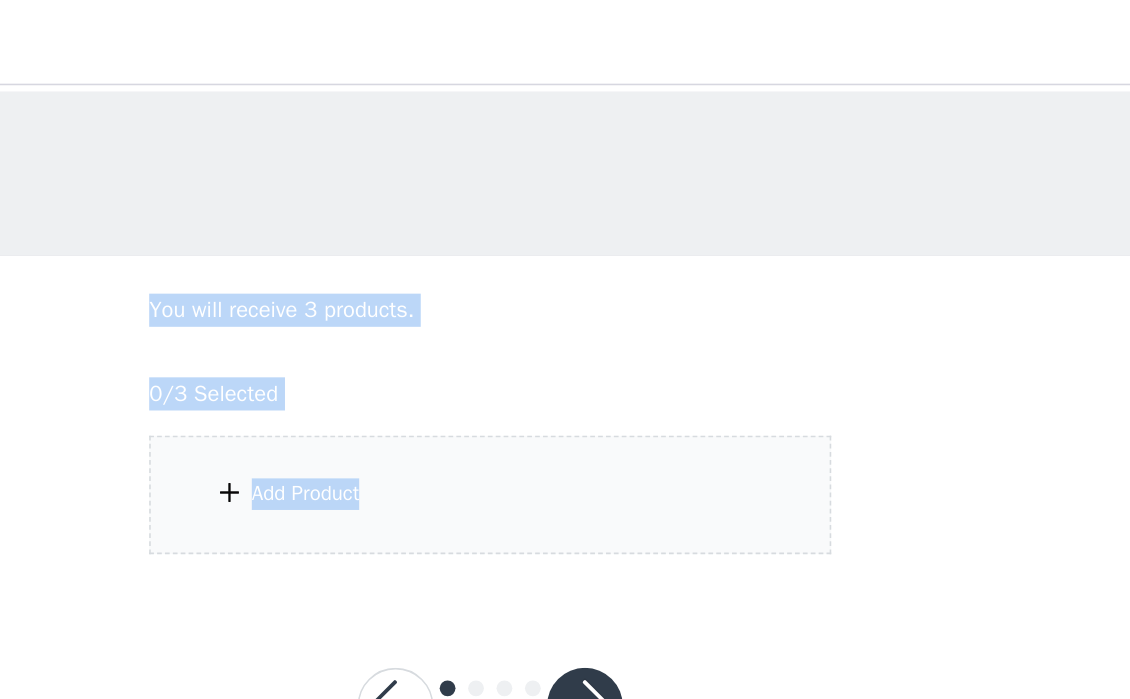 drag, startPoint x: 874, startPoint y: 358, endPoint x: 926, endPoint y: 434, distance: 92.086914 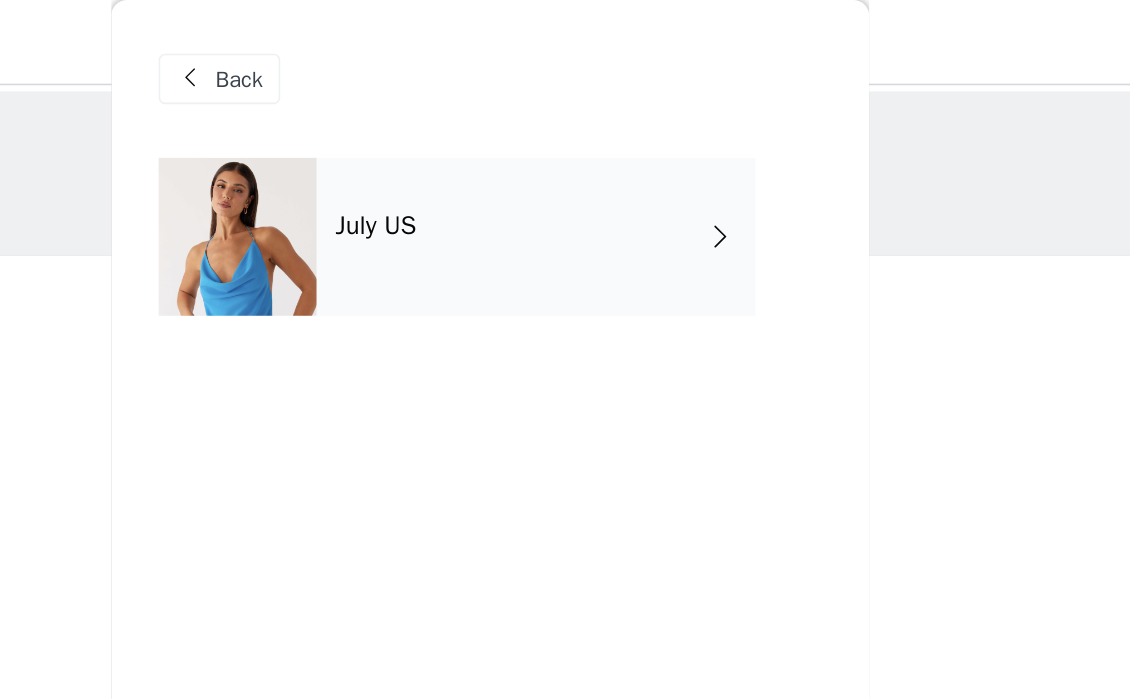click on "July US" at bounding box center (594, 150) 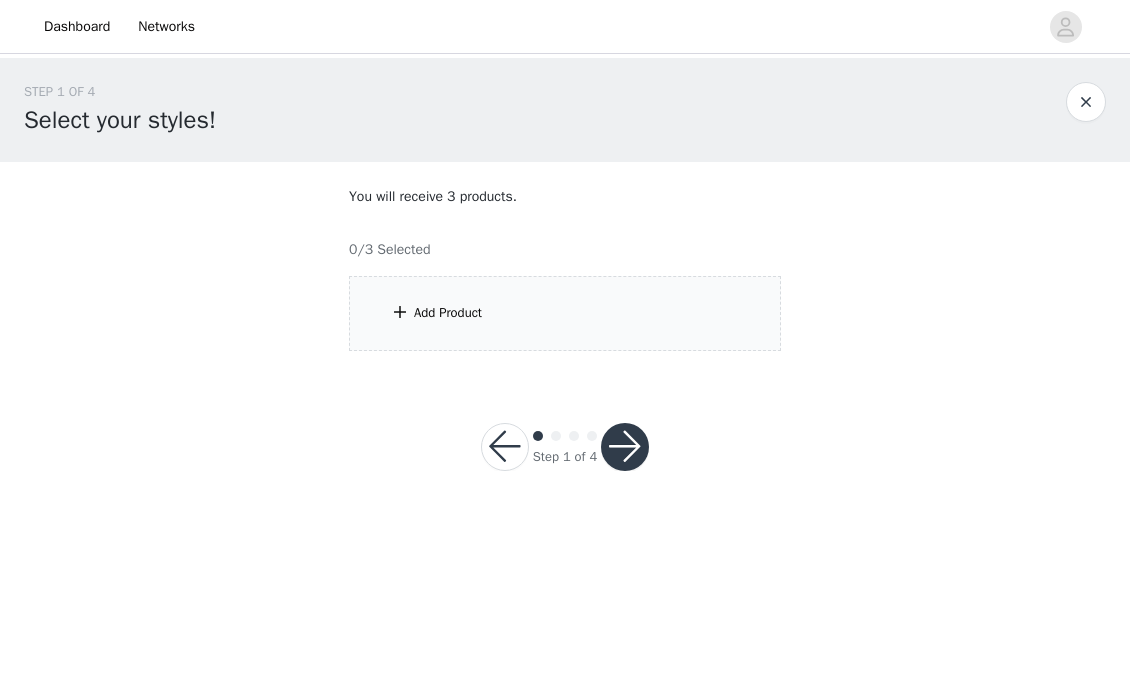 scroll, scrollTop: 0, scrollLeft: 0, axis: both 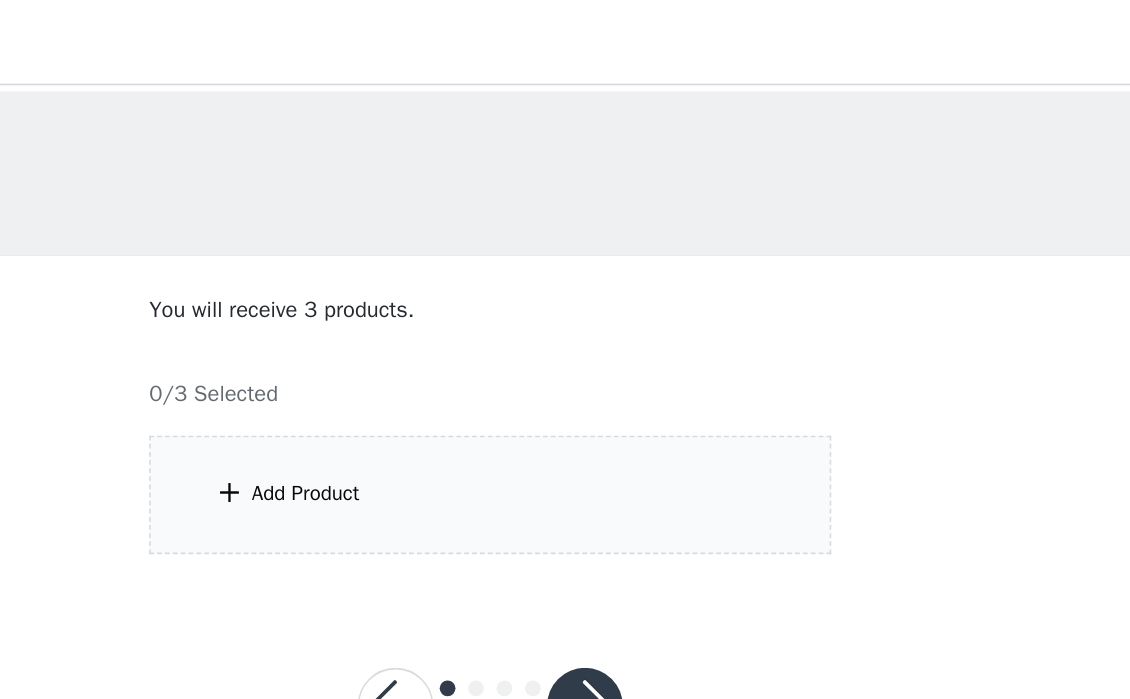 click on "Add Product" at bounding box center [565, 313] 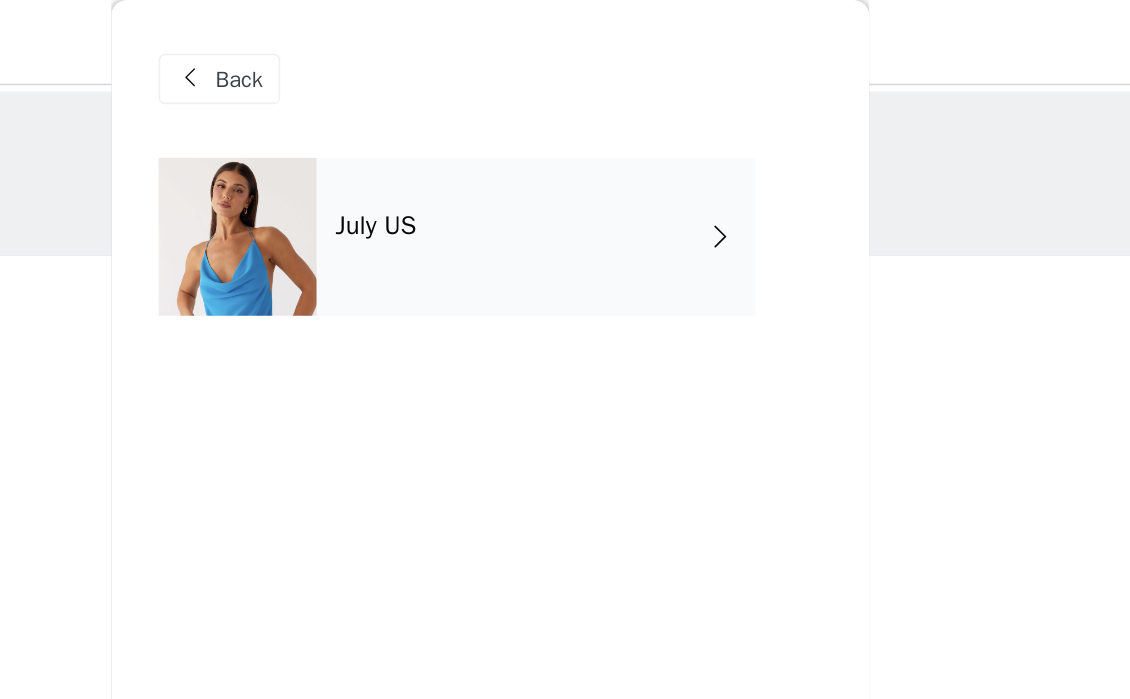 click on "July US" at bounding box center (594, 150) 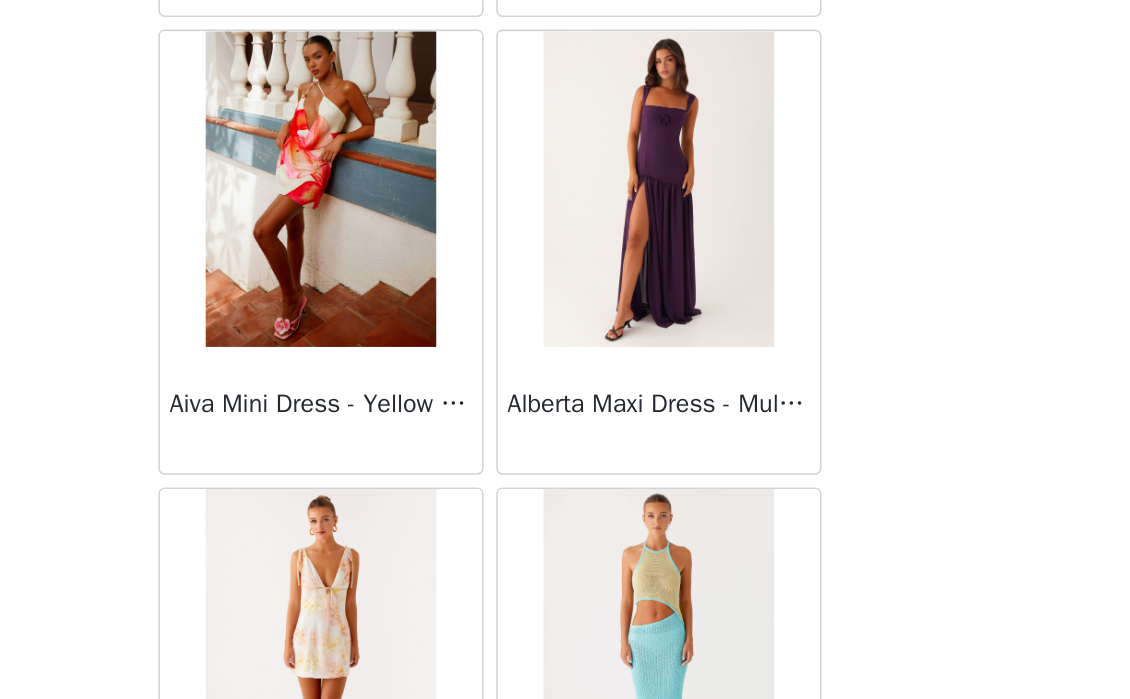 scroll, scrollTop: 441, scrollLeft: 0, axis: vertical 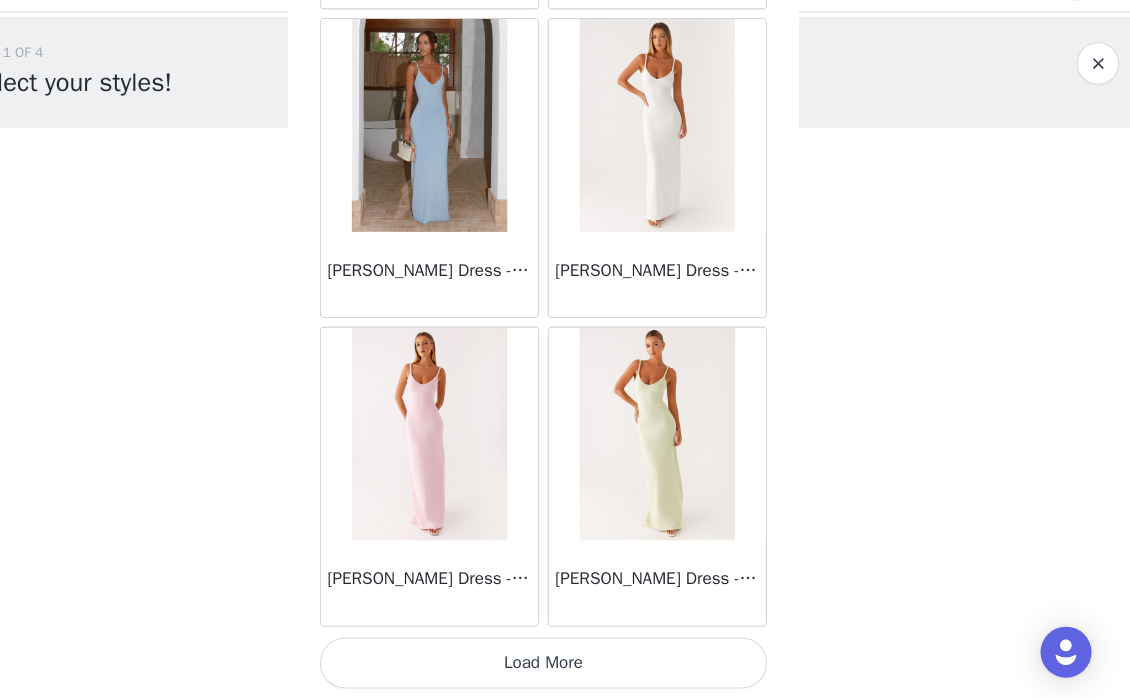 click on "Load More" at bounding box center (565, 665) 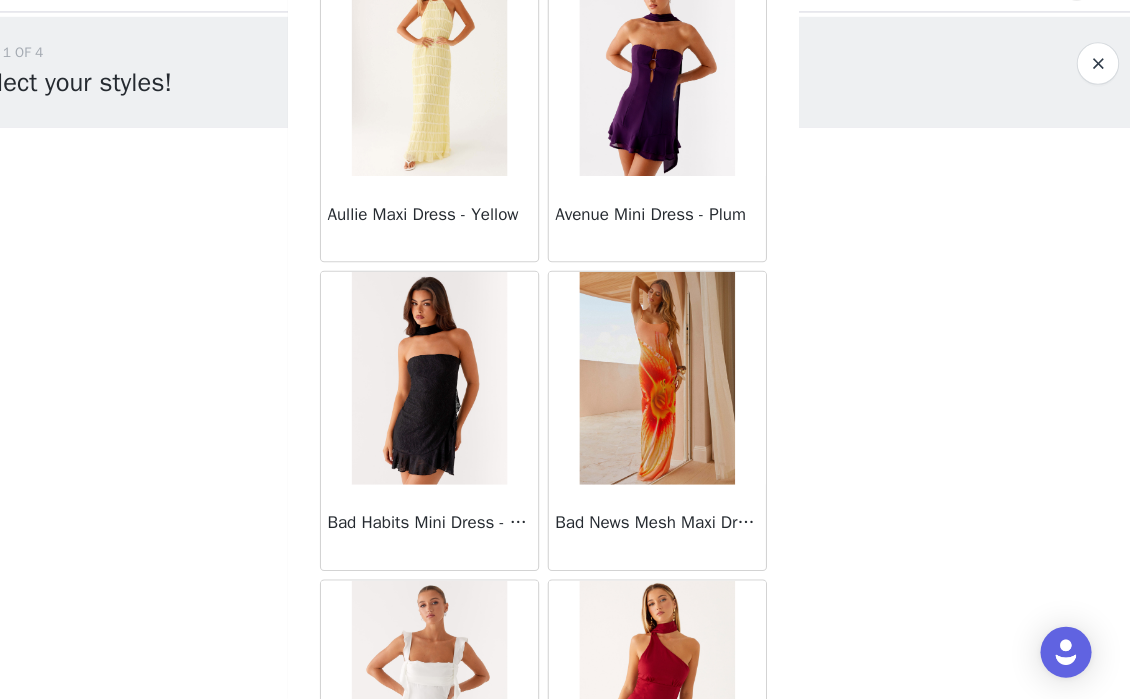 scroll, scrollTop: 5261, scrollLeft: 0, axis: vertical 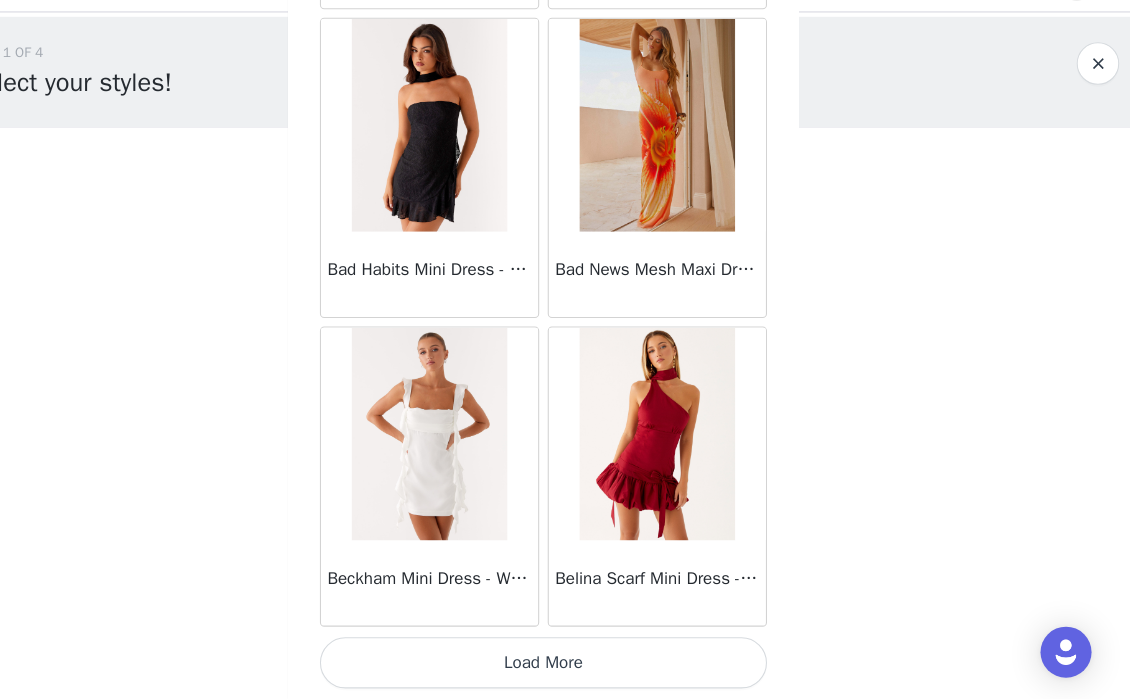 click on "Load More" at bounding box center [565, 665] 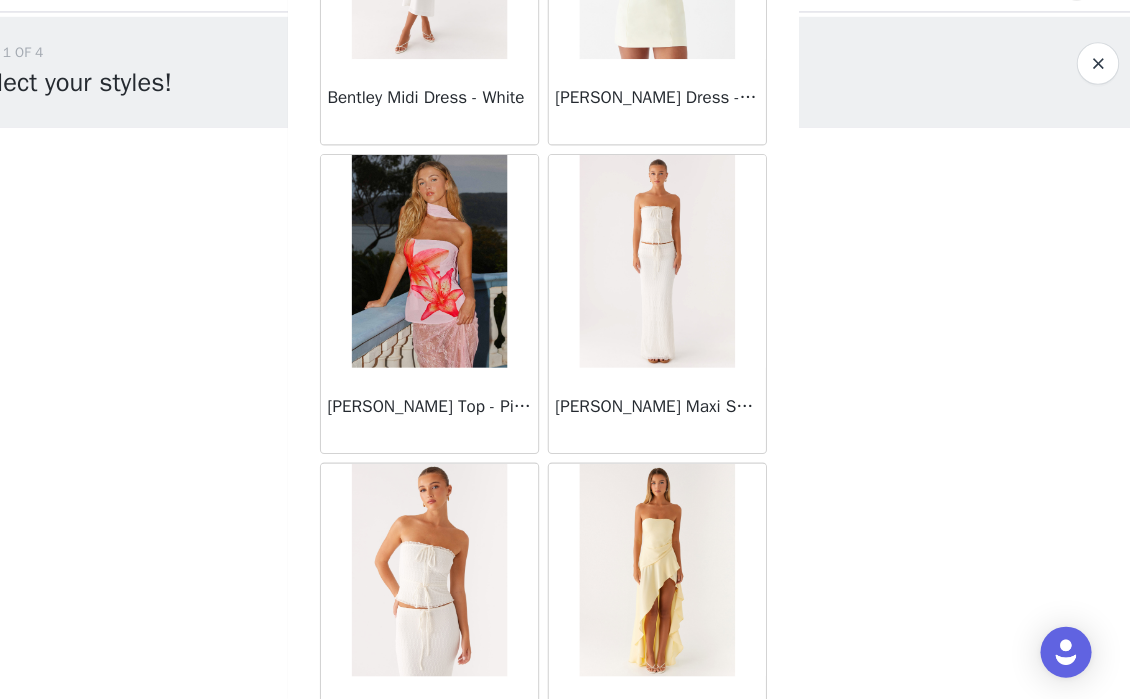 scroll, scrollTop: 6872, scrollLeft: 0, axis: vertical 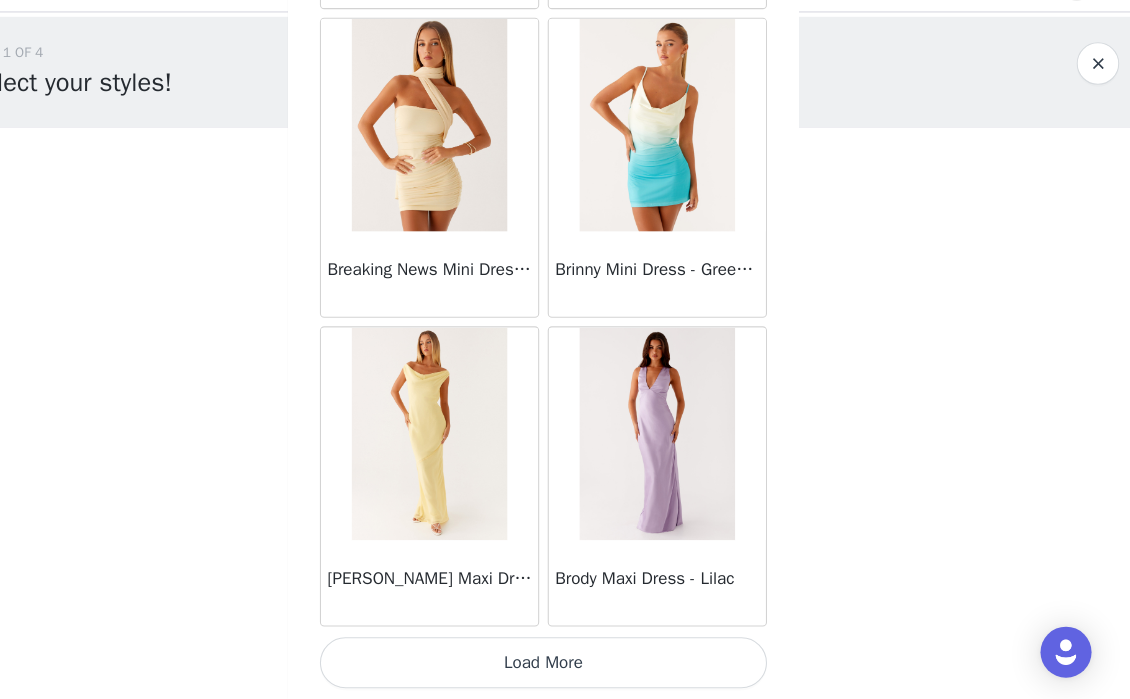 click on "Load More" at bounding box center (565, 665) 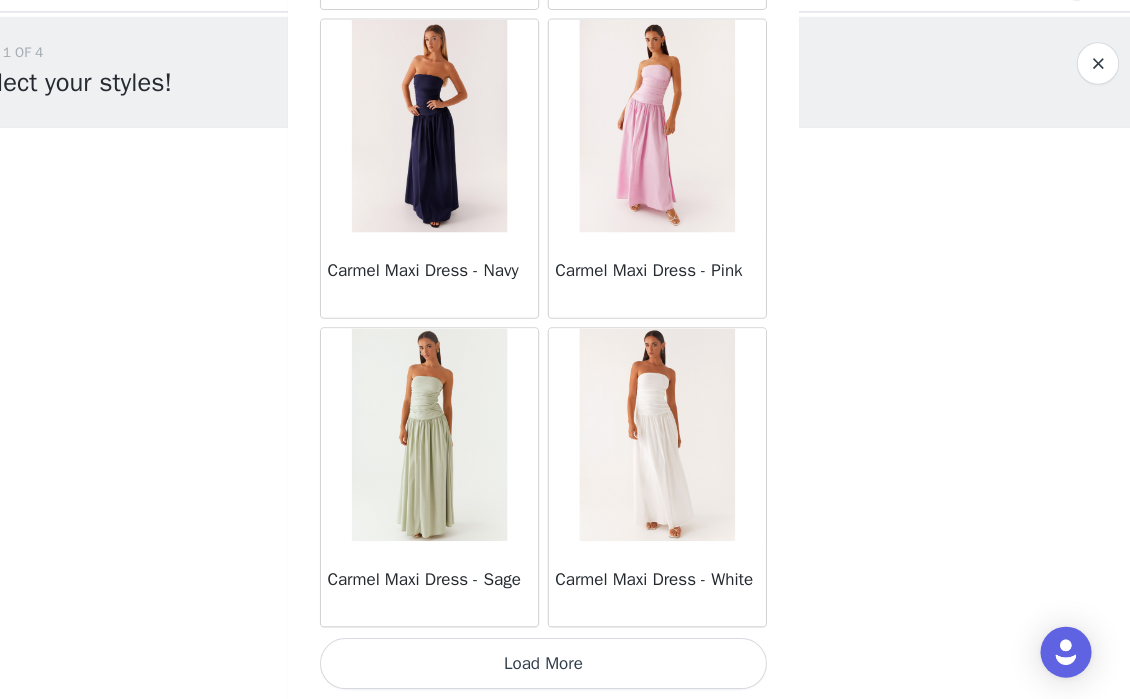 click on "Load More" at bounding box center [565, 666] 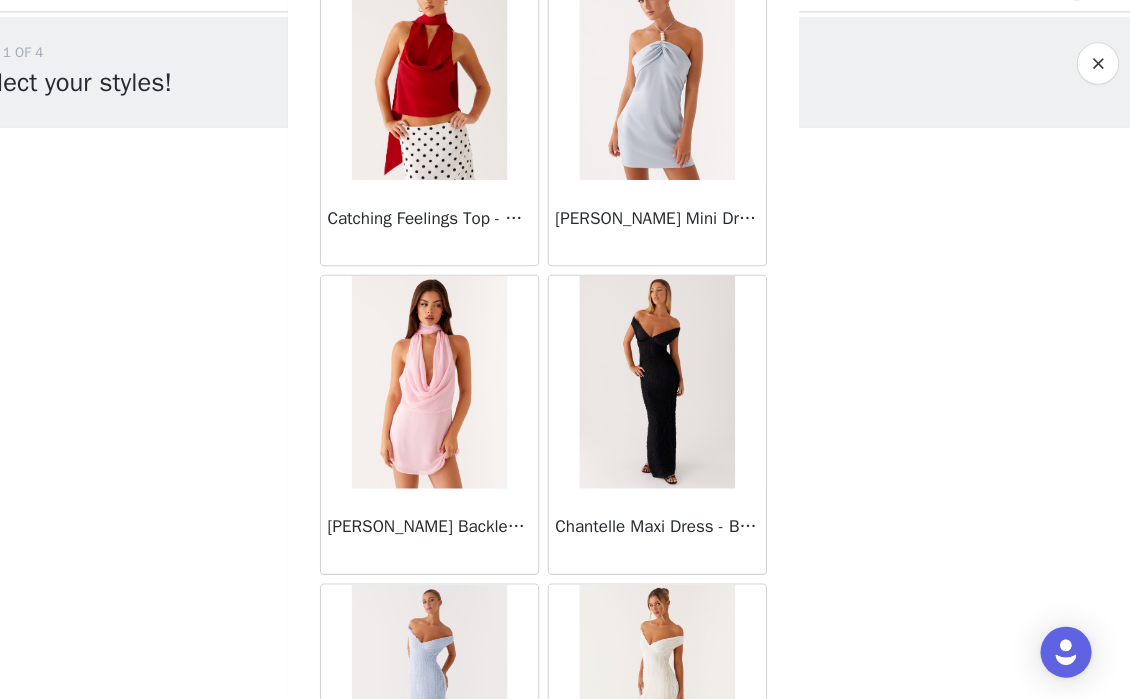 scroll, scrollTop: 13961, scrollLeft: 0, axis: vertical 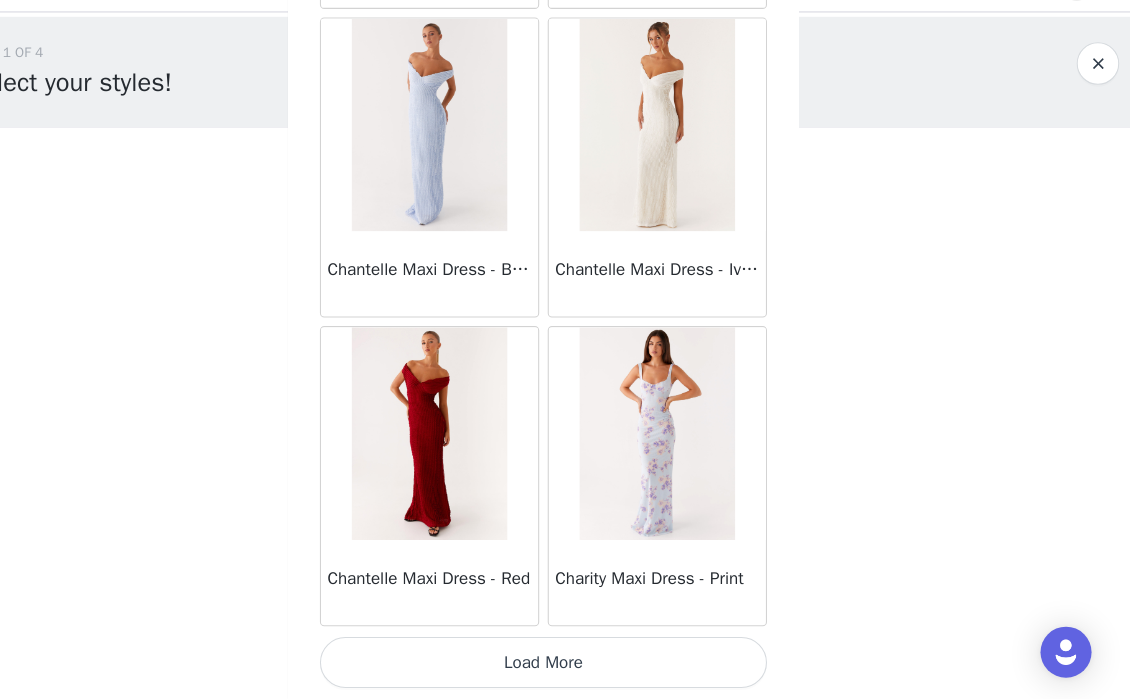 click on "Load More" at bounding box center (565, 665) 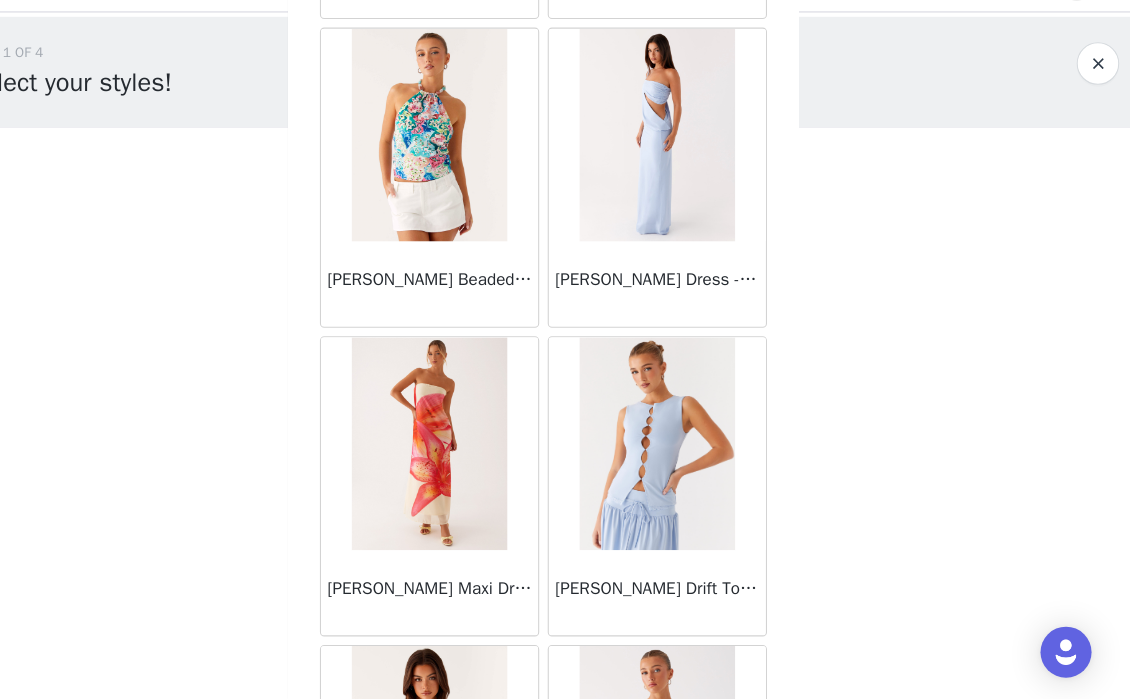 scroll, scrollTop: 16861, scrollLeft: 0, axis: vertical 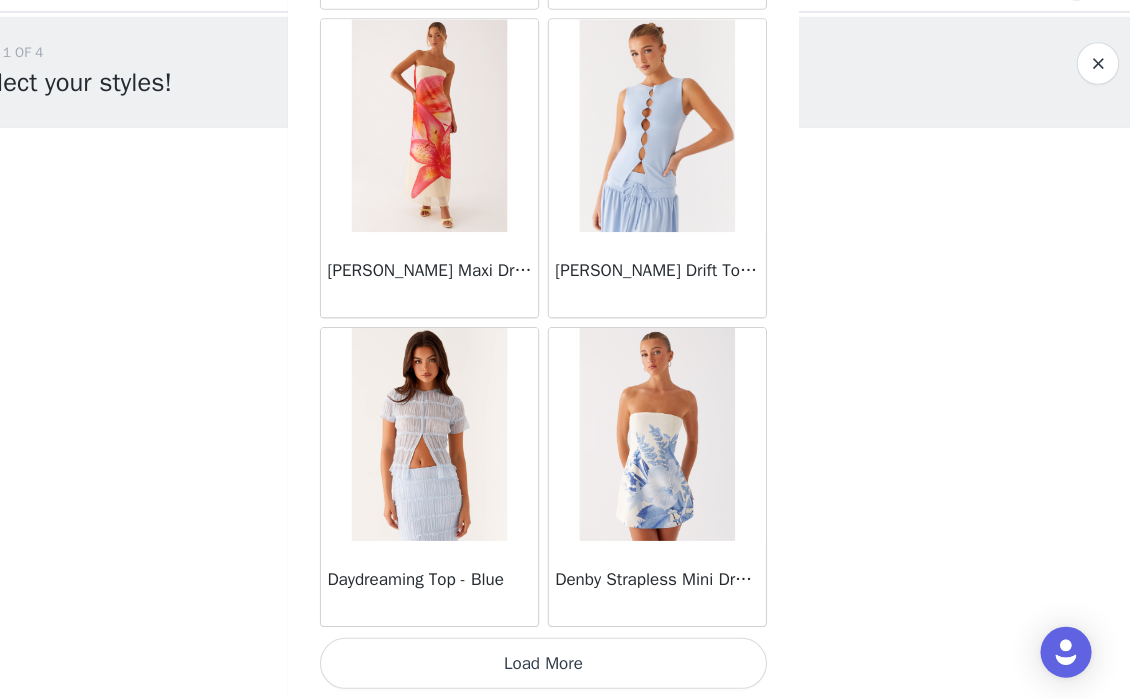 click on "Load More" at bounding box center [565, 665] 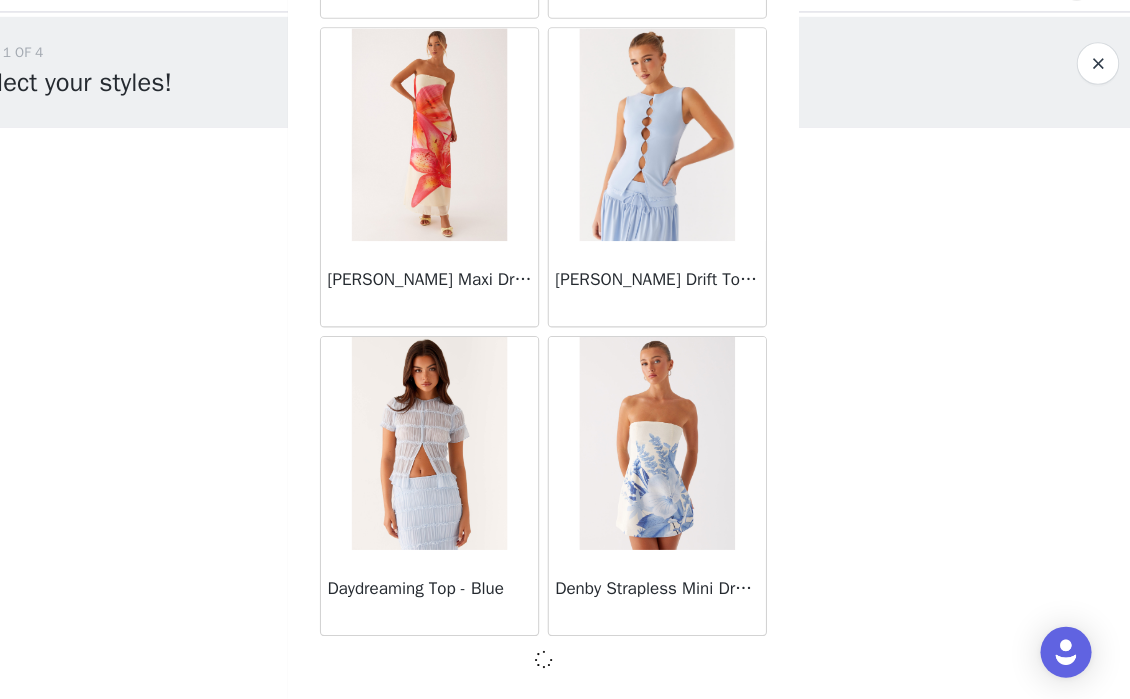 scroll, scrollTop: 16852, scrollLeft: 0, axis: vertical 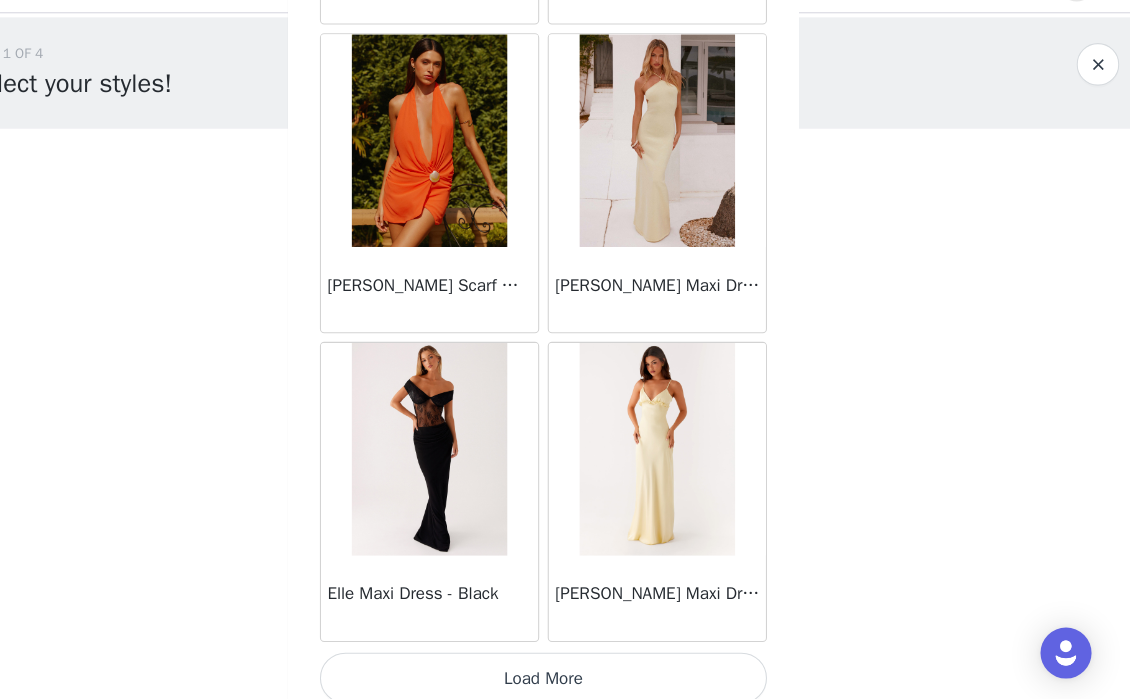 click on "Load More" at bounding box center (565, 679) 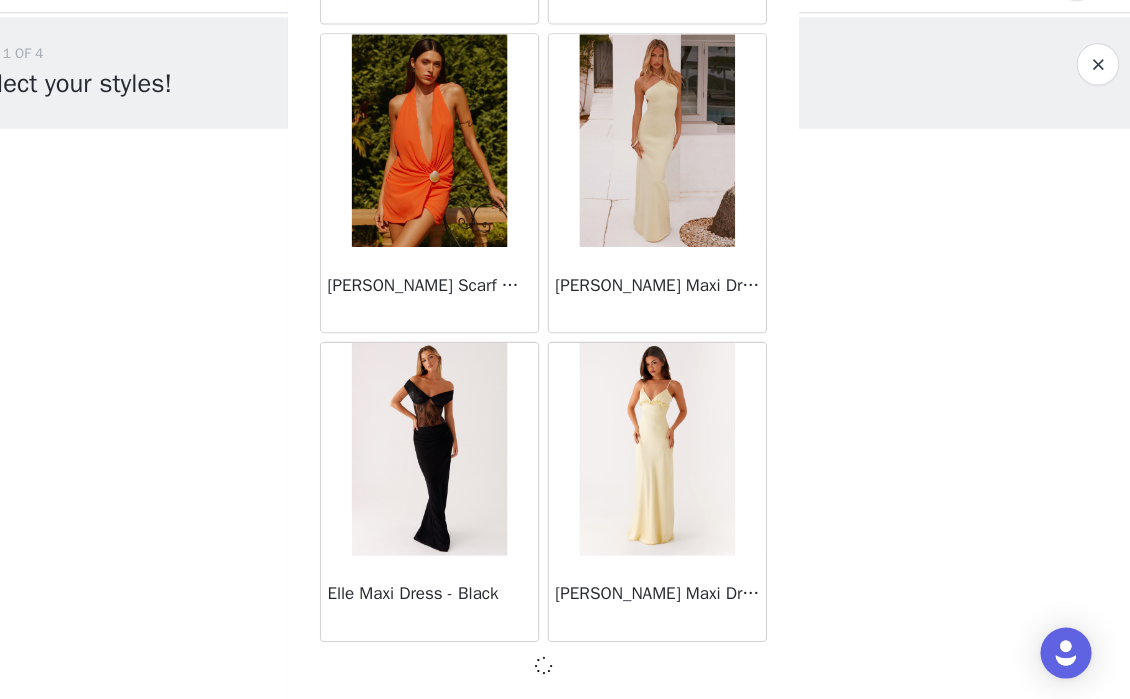 scroll, scrollTop: 19752, scrollLeft: 0, axis: vertical 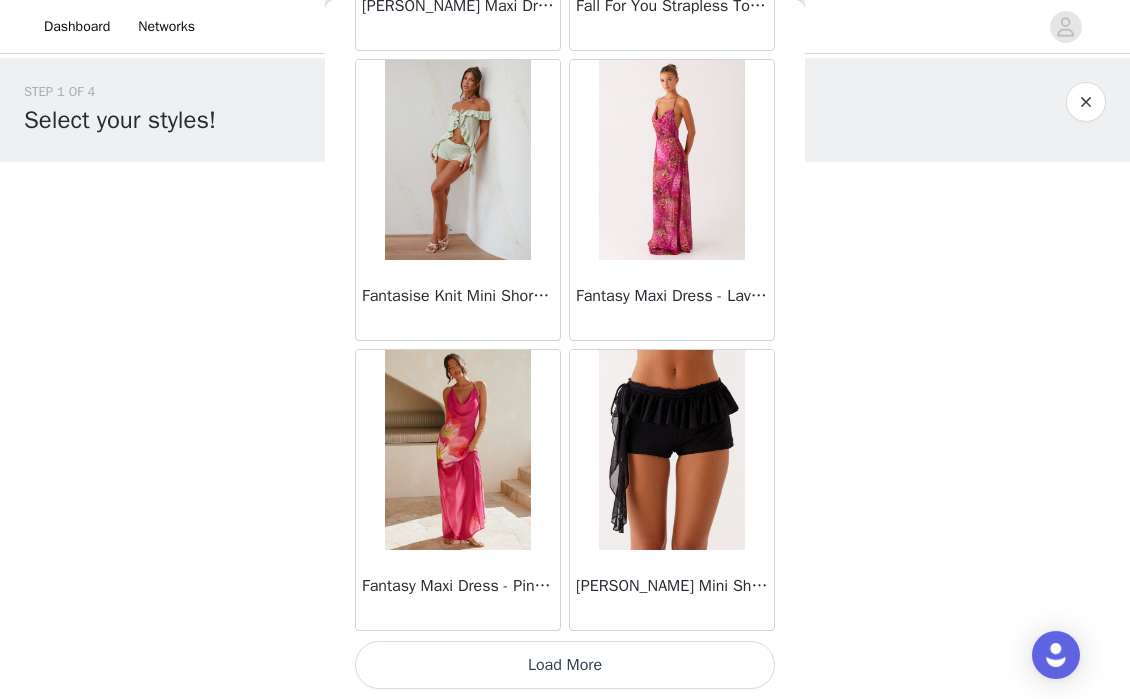 click on "Load More" at bounding box center (565, 665) 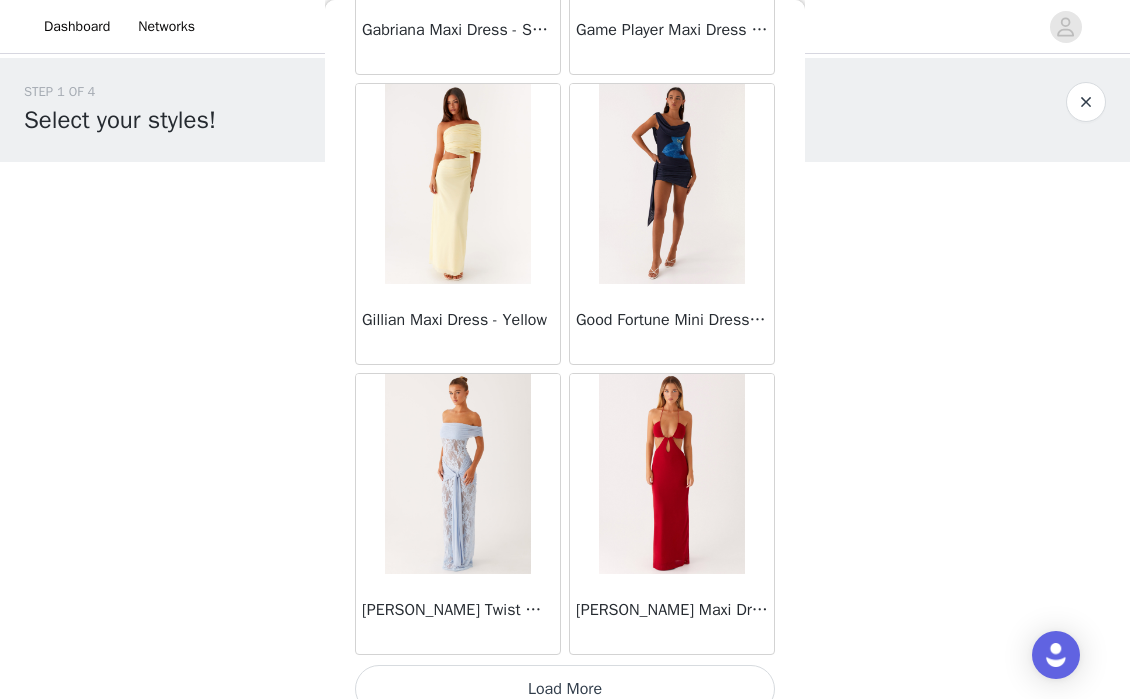 scroll, scrollTop: 25561, scrollLeft: 0, axis: vertical 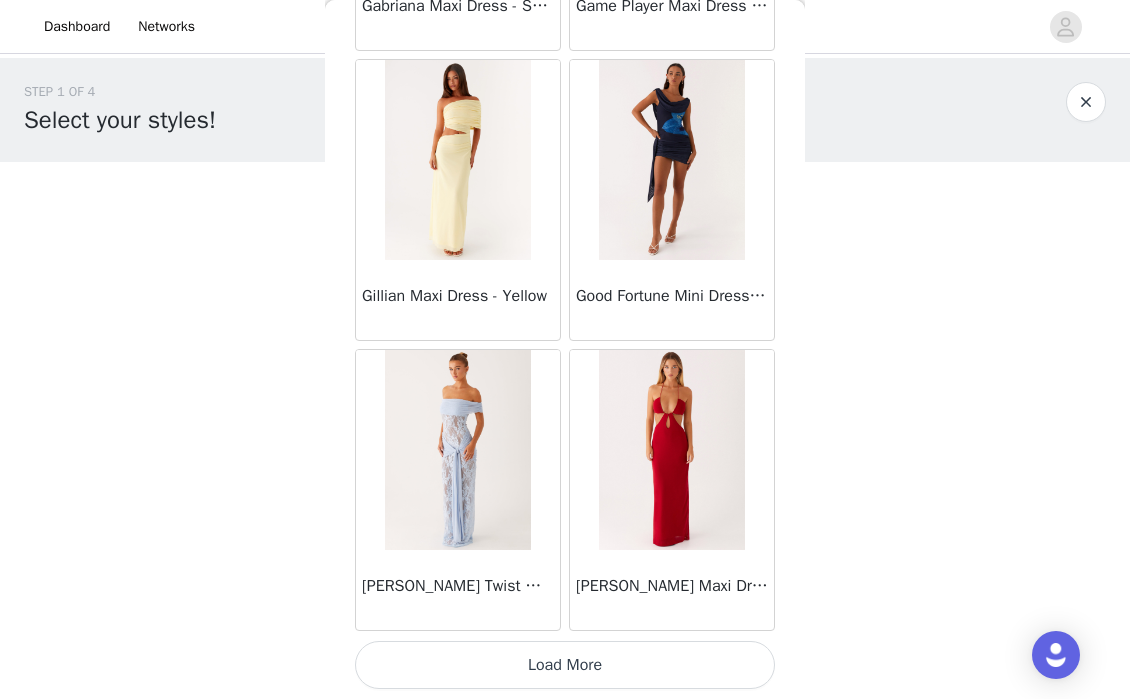 click on "Mariella Linen Maxi Skirt - Pink       Aamari Maxi Dress - Red       Abby Mini Dress - Floral Print       Adrina Ruffle Mini Dress - Pink Floral Print       Aiva Mini Dress - Yellow Floral       Alberta Maxi Dress - Mulberry       Alden Mini Dress - Floral Print       Alexia Knit Maxi Dress - Multi       Aliah Knit Shorts - Yellow       Alicia Satin Halter Maxi Dress - Yellow       Alicia Satin Halter Mini Dress - Black       Alicia Satin Halter Mini Dress - Pastel Yellow       Alivia Mini Dress - Pink       Amerie Maxi Dress - Chocolate       Amerie Maxi Dress - Maroon       Anastasia Knit Maxi Skirt - Blue       Anastasia Maxi Dress - Blue       Anastasia Maxi Dress - Ivory       Anastasia Maxi Dress - Pink       Anastasia Maxi Dress - Sage       Anastasia Maxi Dress - Yellow       Anastasia Mini Dress - Blue       Anetta Maxi Dress - Pale Blue       Anetta Maxi Dress - Yellow       Angie Maxi Dress - Yellow       Anna Sophia Maxi Dress - Blue       Annie One Button Cardigan - Black" at bounding box center [565, -12383] 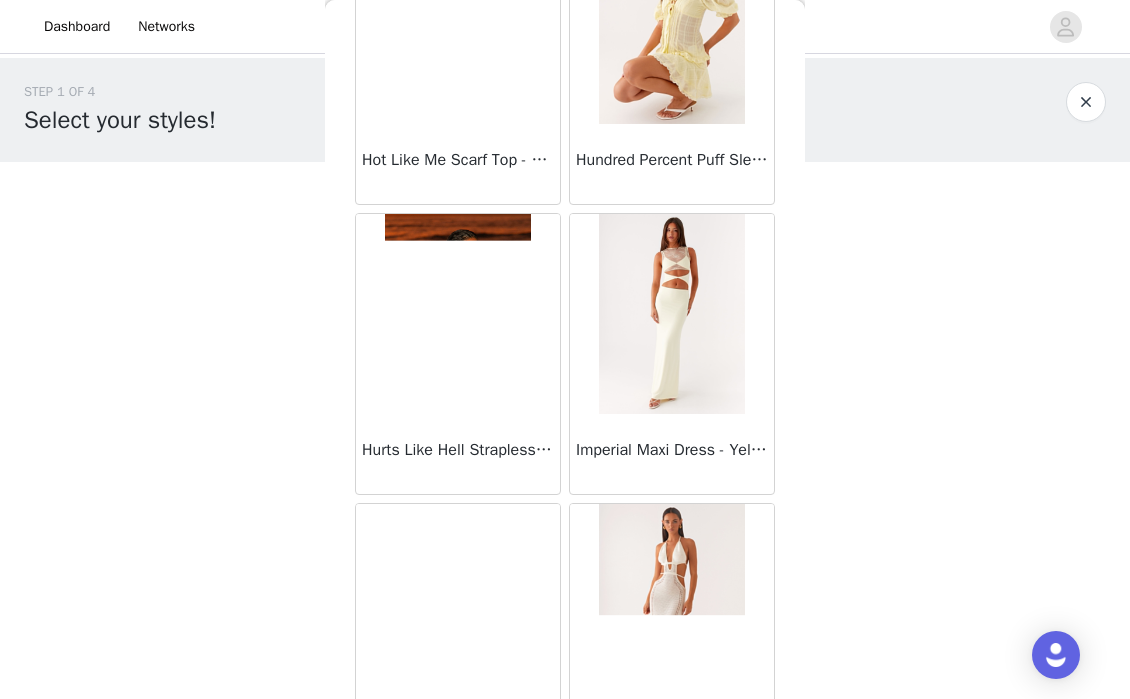 scroll, scrollTop: 28461, scrollLeft: 0, axis: vertical 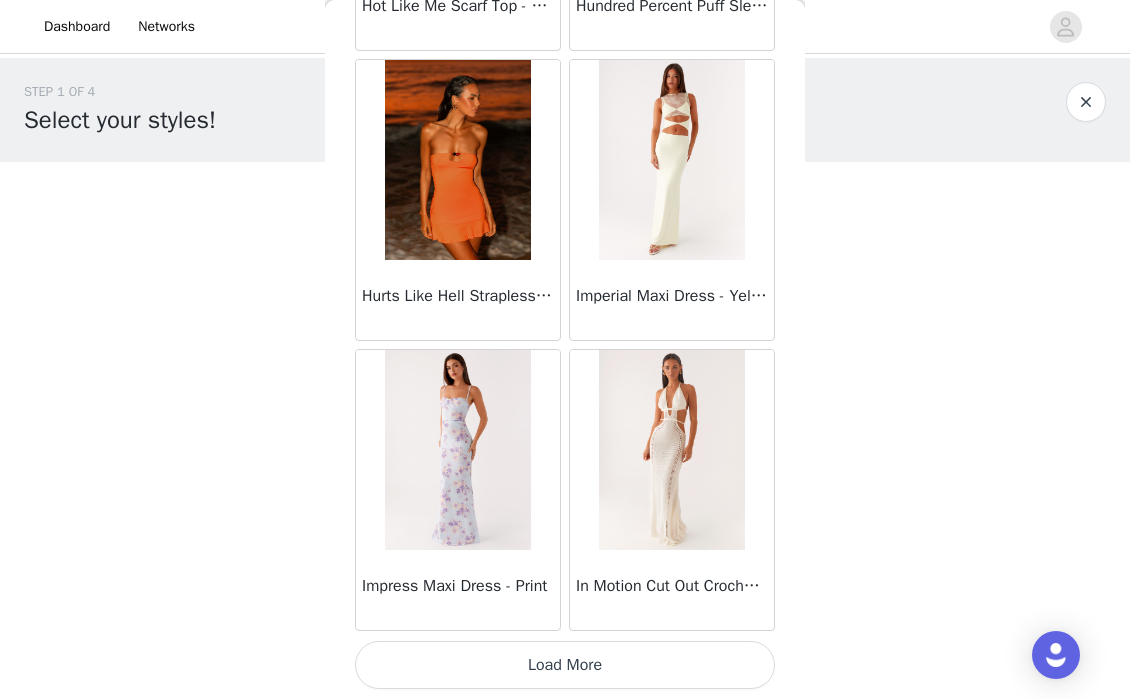click on "Load More" at bounding box center (565, 665) 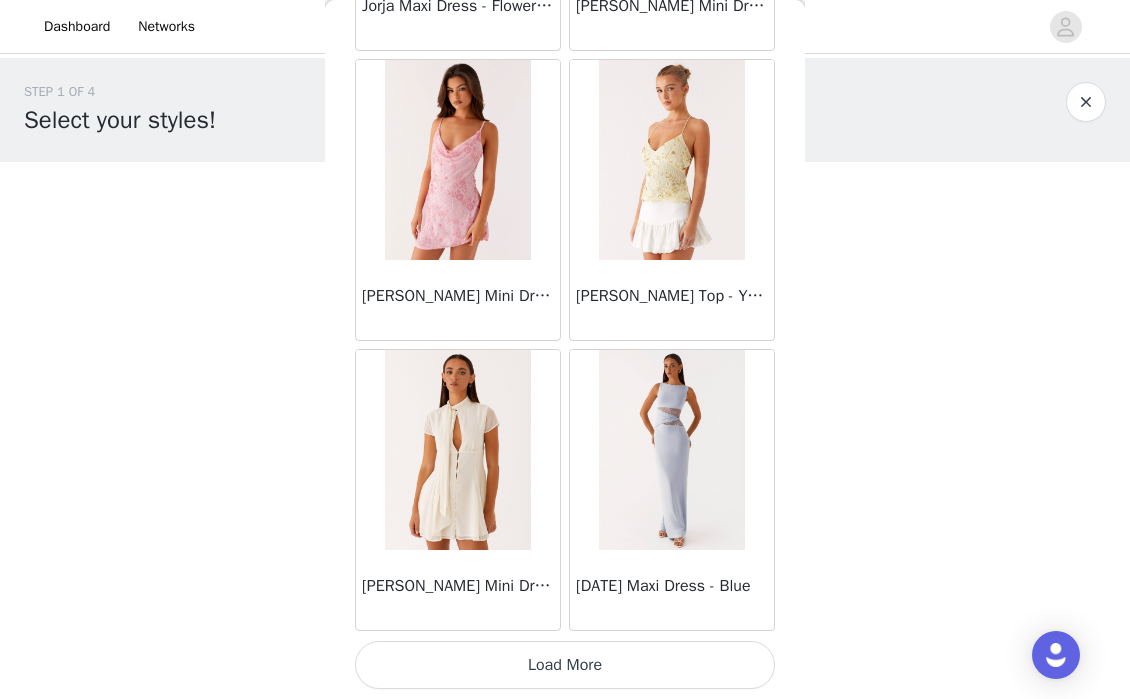 click on "Load More" at bounding box center (565, 665) 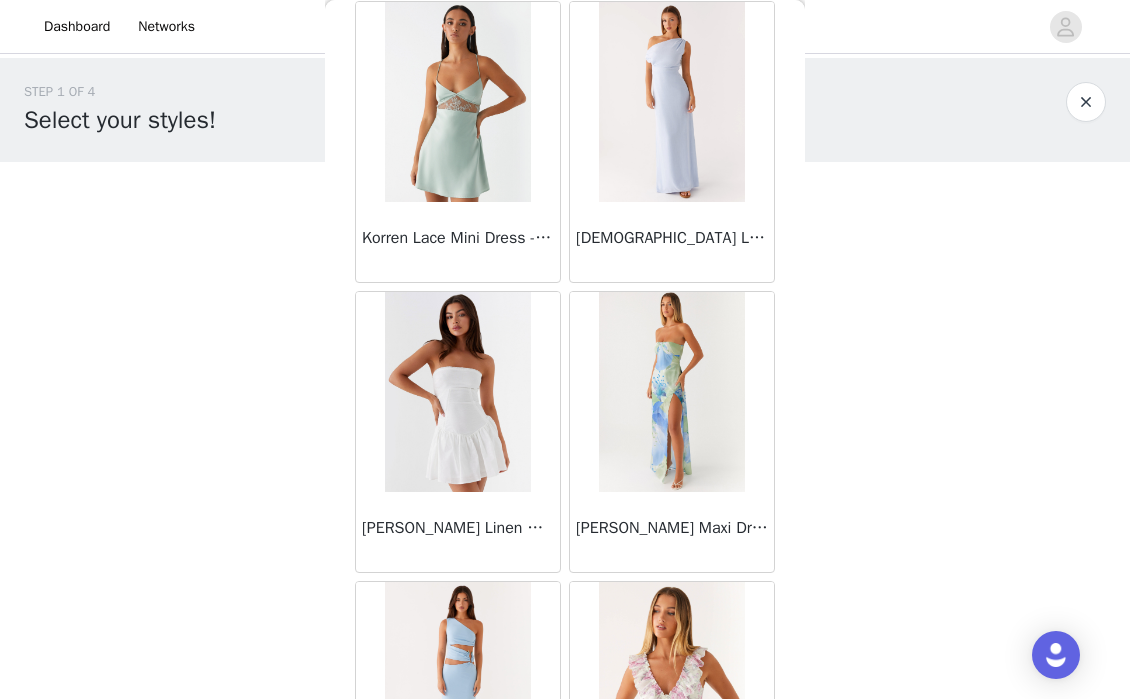 scroll, scrollTop: 34261, scrollLeft: 0, axis: vertical 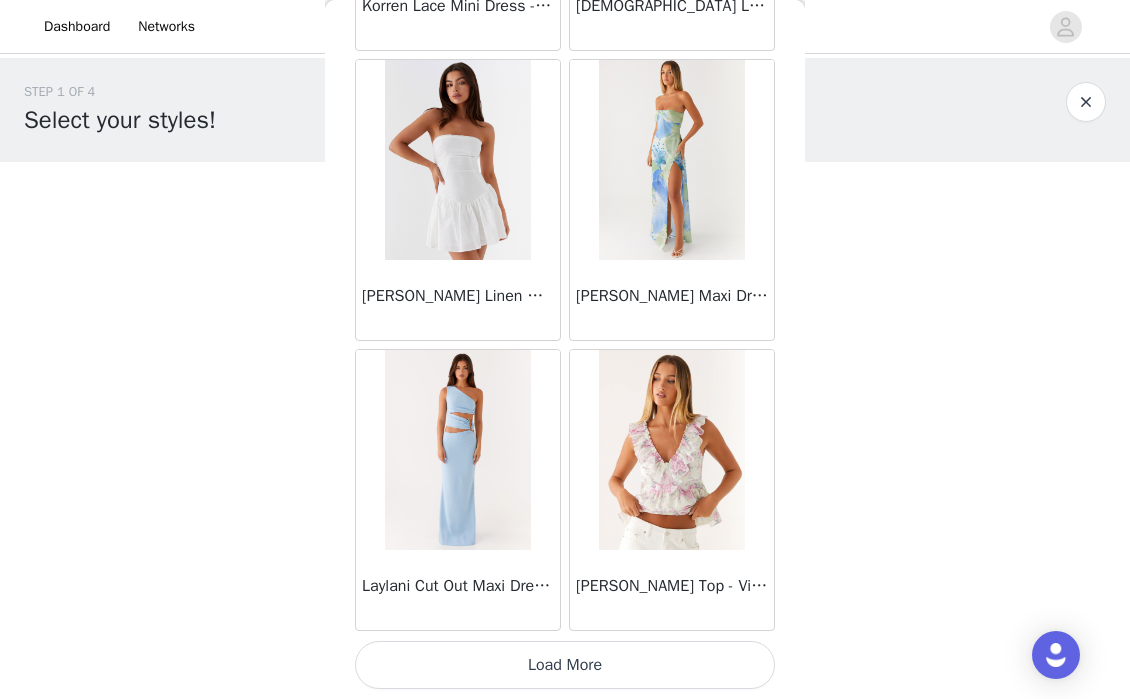 click on "Load More" at bounding box center [565, 665] 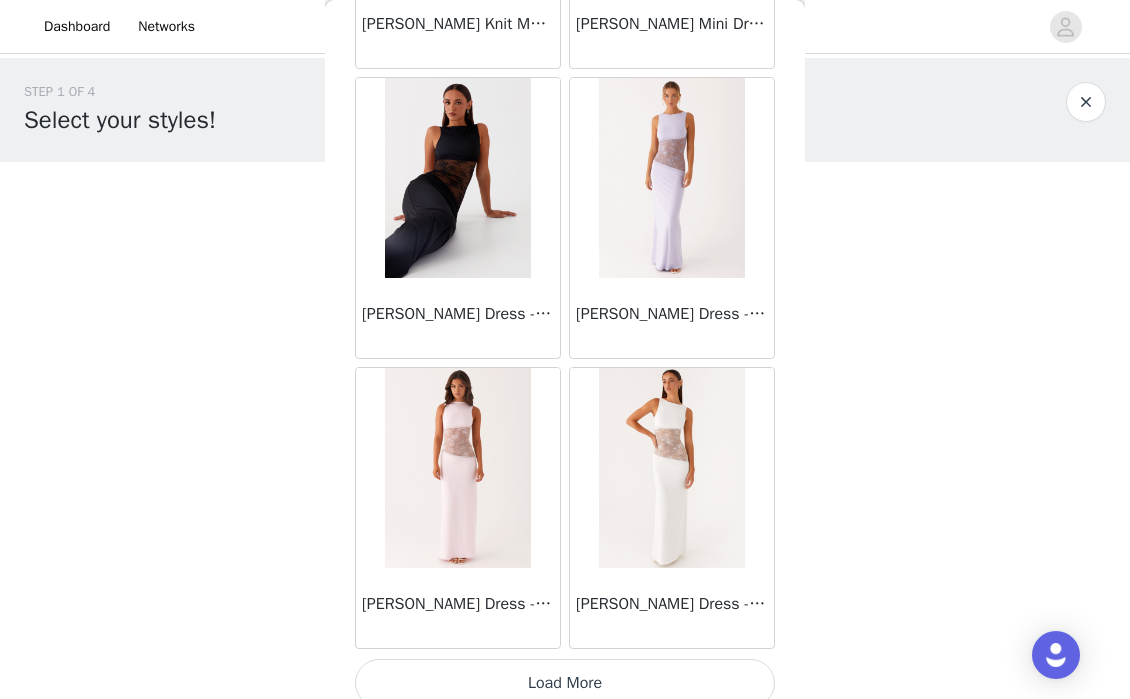 scroll, scrollTop: 37161, scrollLeft: 0, axis: vertical 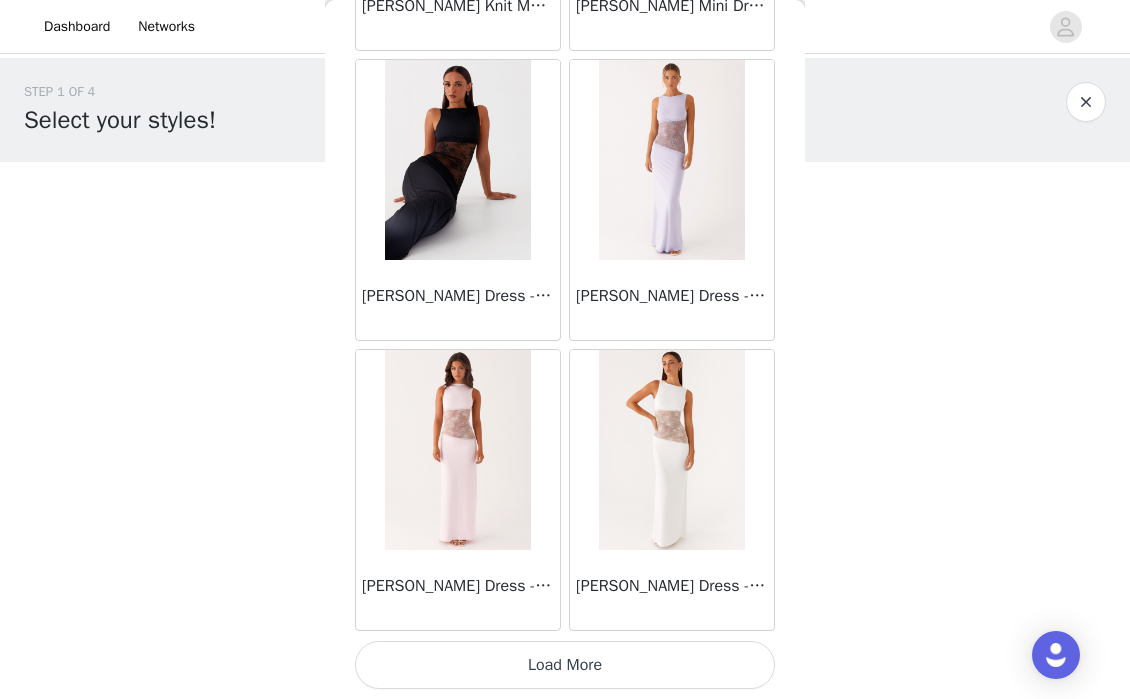 click on "Load More" at bounding box center (565, 665) 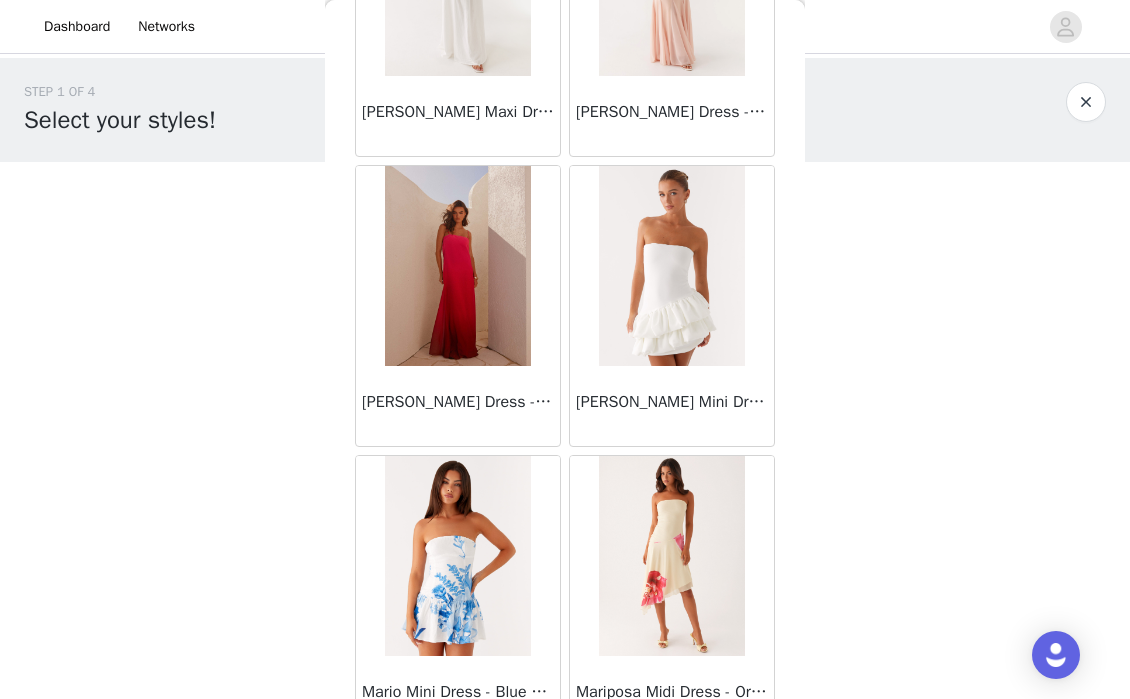 scroll, scrollTop: 39170, scrollLeft: 0, axis: vertical 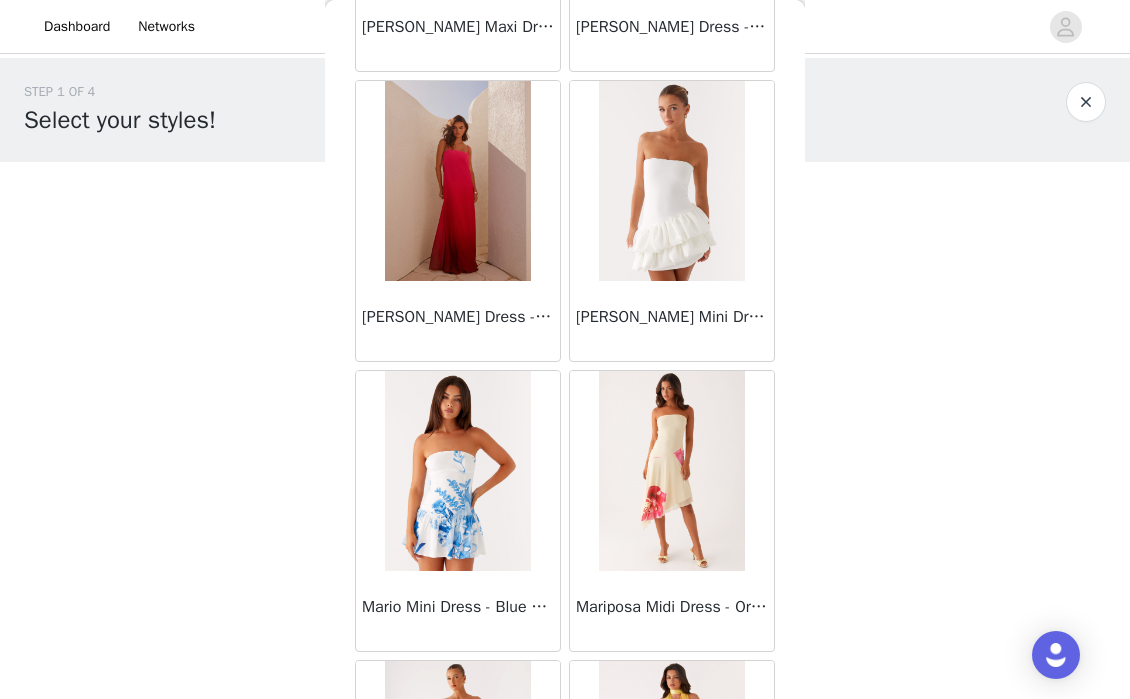 click on "[PERSON_NAME] Dress - Fuchsia Gradient" at bounding box center (458, 317) 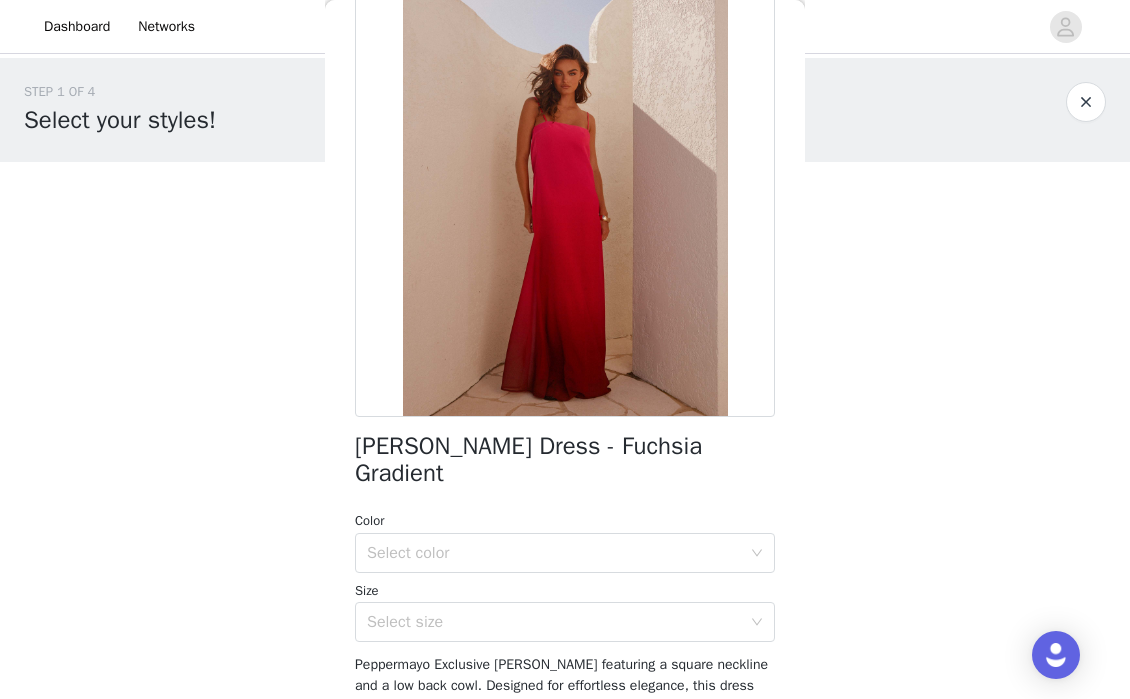 scroll, scrollTop: 134, scrollLeft: 0, axis: vertical 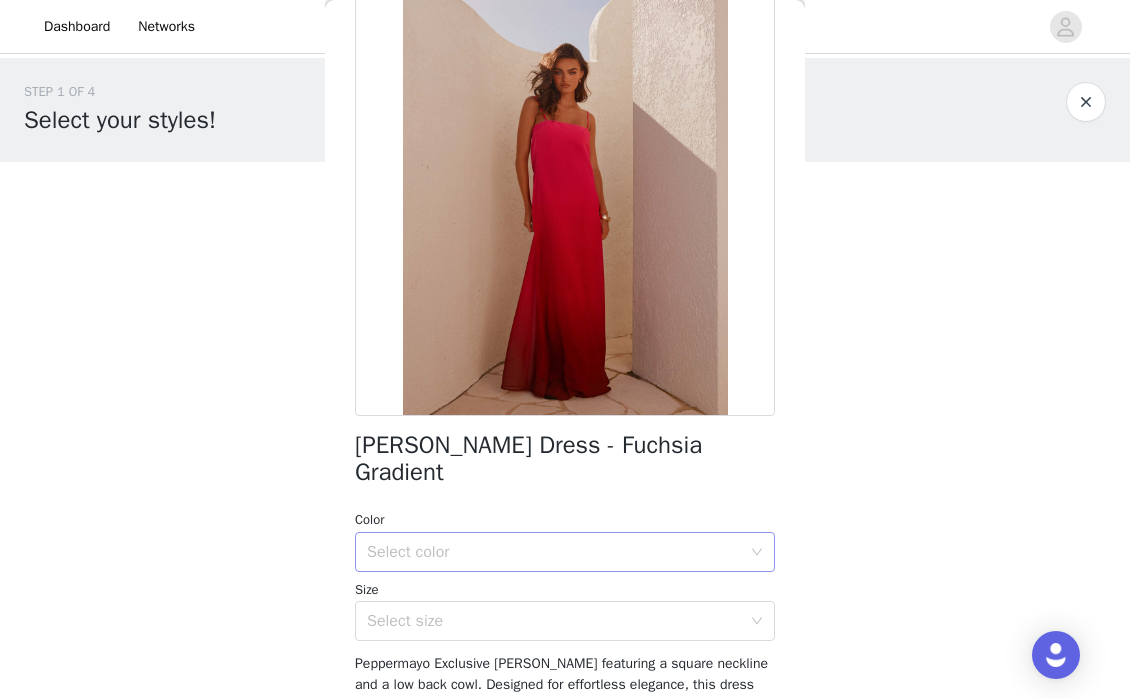 click on "Select color" at bounding box center (554, 552) 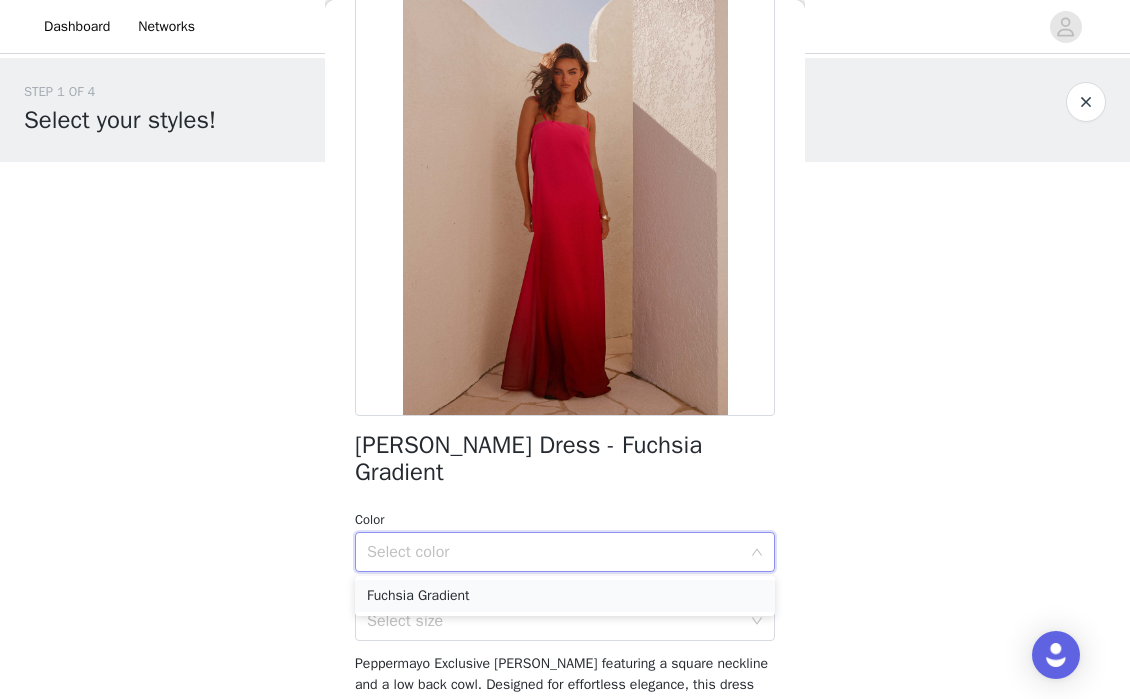 click on "Fuchsia Gradient" at bounding box center [565, 596] 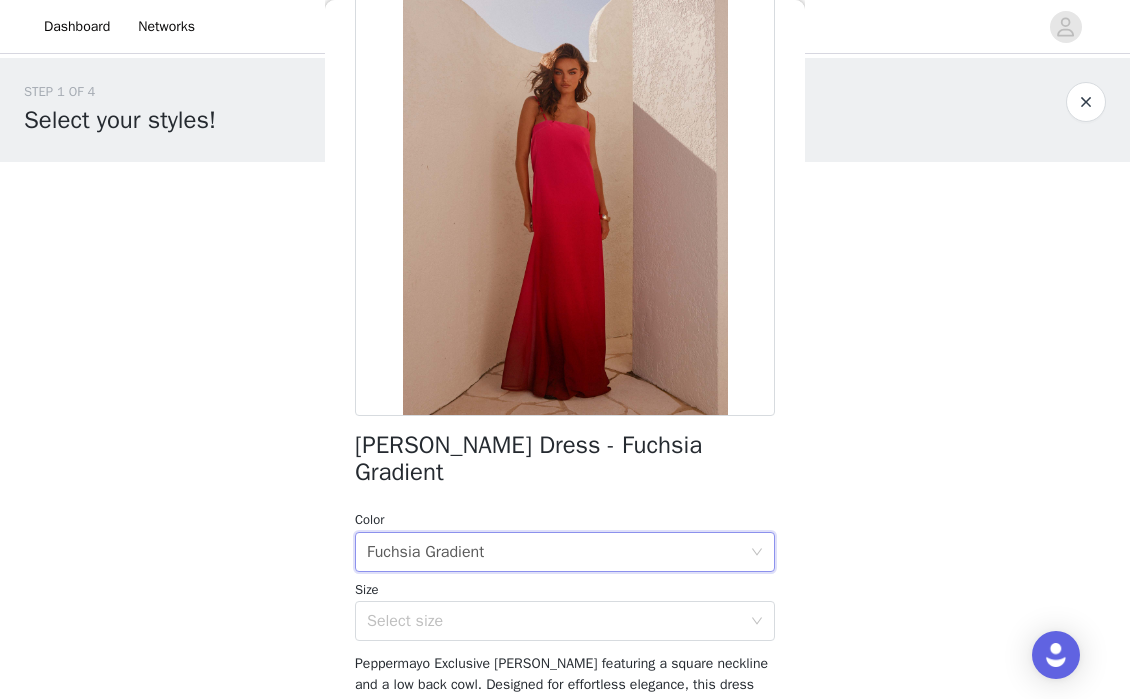 click on "Marianne Maxi Dress - Fuchsia Gradient               Color   Select color Fuchsia Gradient Size   Select size   Peppermayo Exclusive Marianne Maxi Dress featuring a square neckline and a low back cowl. Designed for effortless elegance, this dress flows beautifully with a timeless silhouette. Perfect for sunset soirées and elegant nights out. - Maxi length- Square neckline- Thin adjustable straps- Side hook and eye, invisible zipper- Low back cowl- Exclusive print (print placement will differ per garment)- Fully lined- 100% polyester, Lining: 95% polyester, 5% spandex Size AU 8 / US 4 garment measurements: Length - 137cm/53.9in.Bust - 102cm/40.2in.Waist - 92cm/36.2in.Hip - 99cm/39in.Hem - 202cm/79.5in. Yasmin is 174cm and wearing a size AU 6 / and US 2   Add Product" at bounding box center [565, 467] 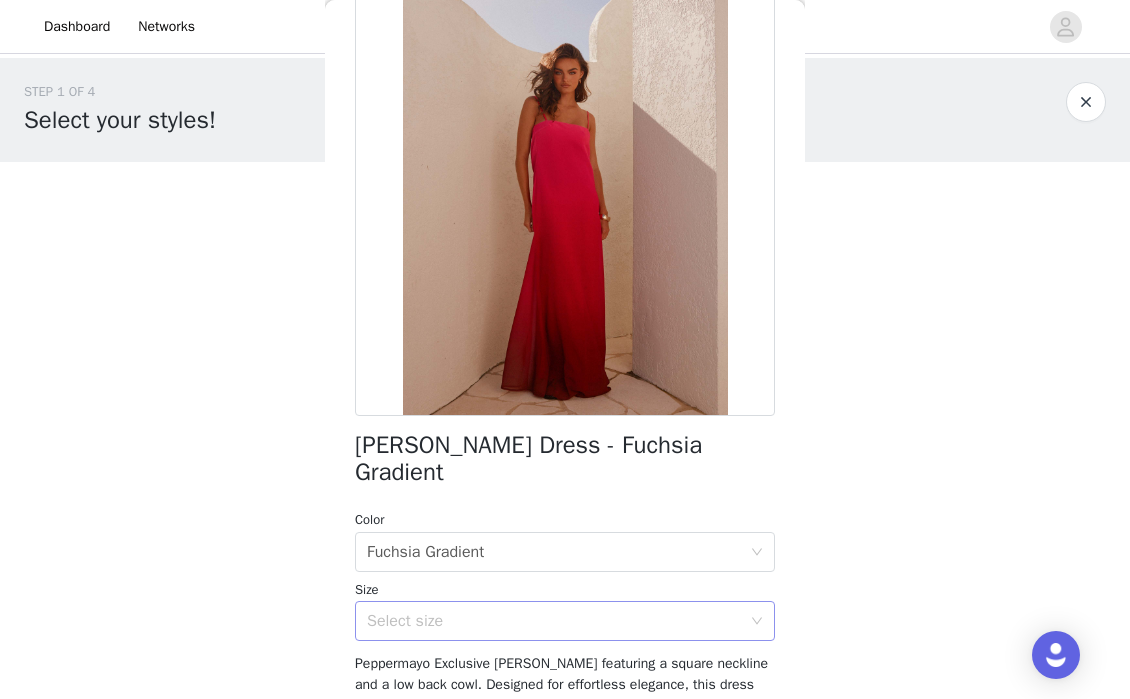click on "Select size" at bounding box center (558, 621) 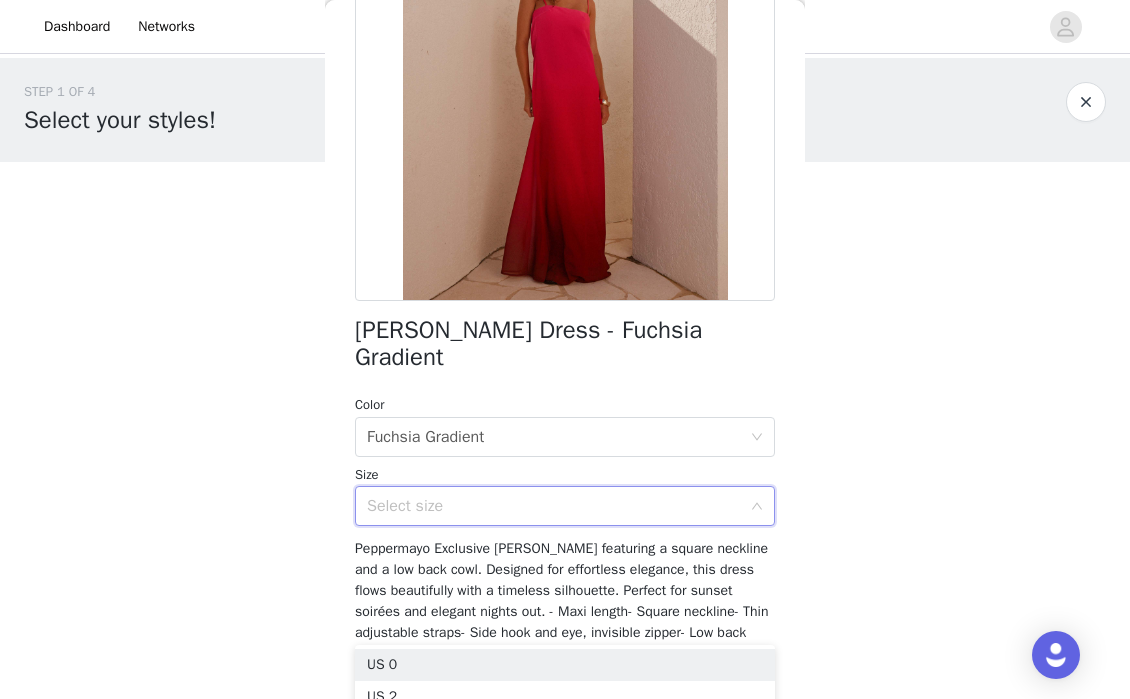 scroll, scrollTop: 248, scrollLeft: 0, axis: vertical 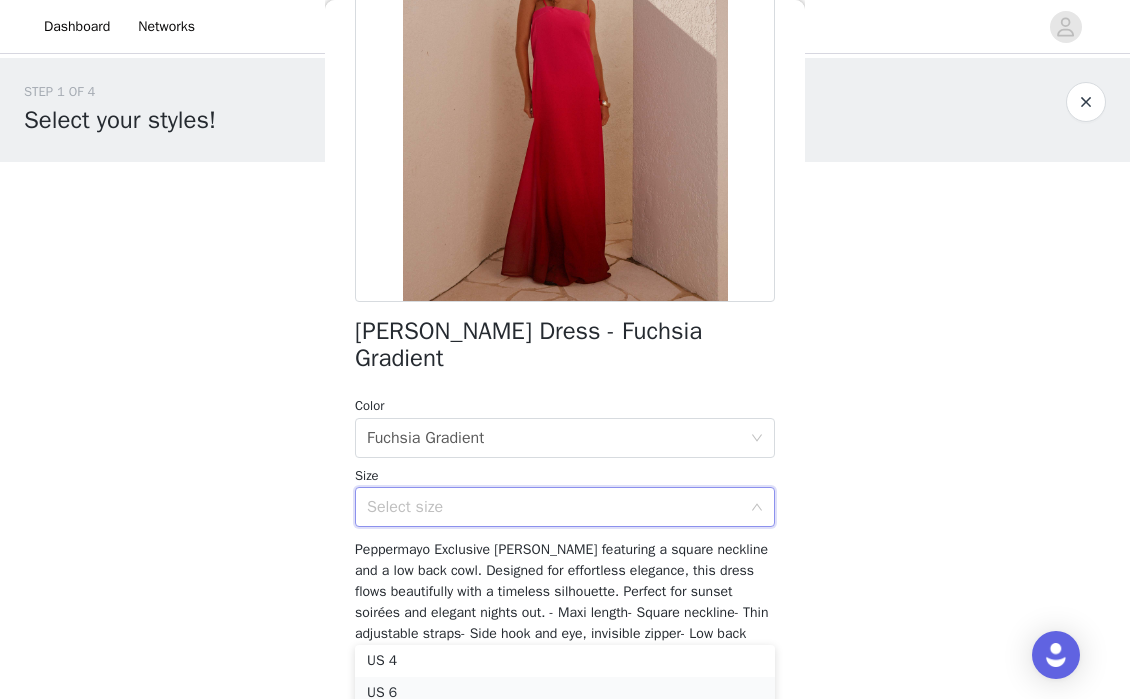 click on "US 6" at bounding box center (565, 693) 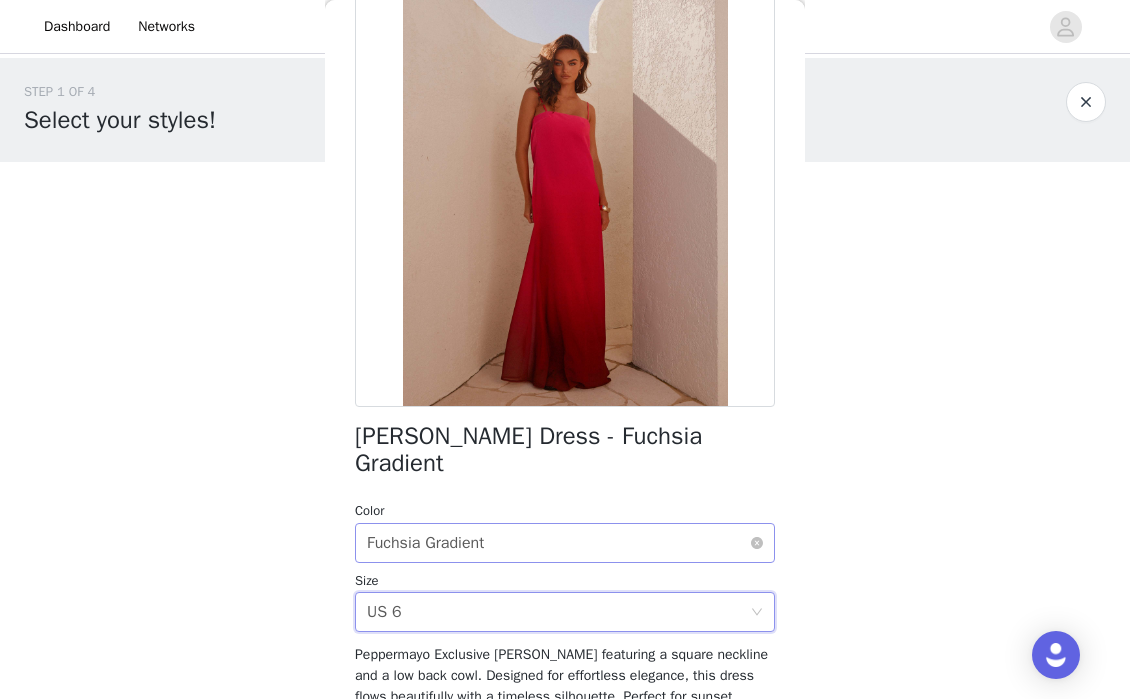 scroll, scrollTop: 0, scrollLeft: 0, axis: both 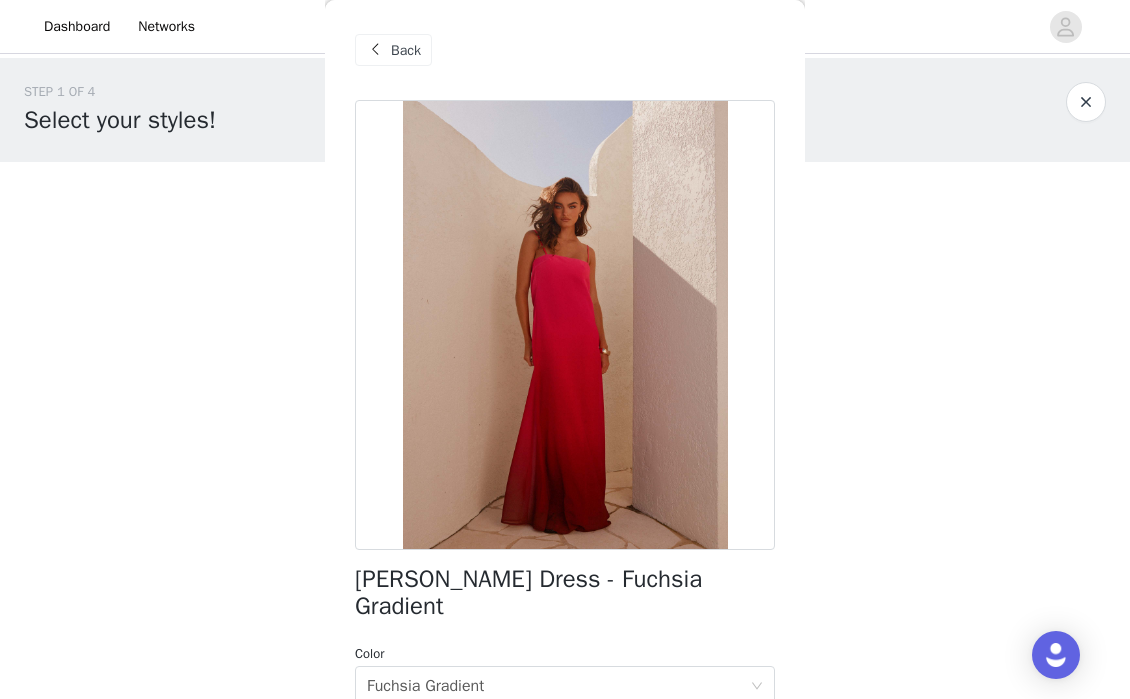 click at bounding box center [565, 325] 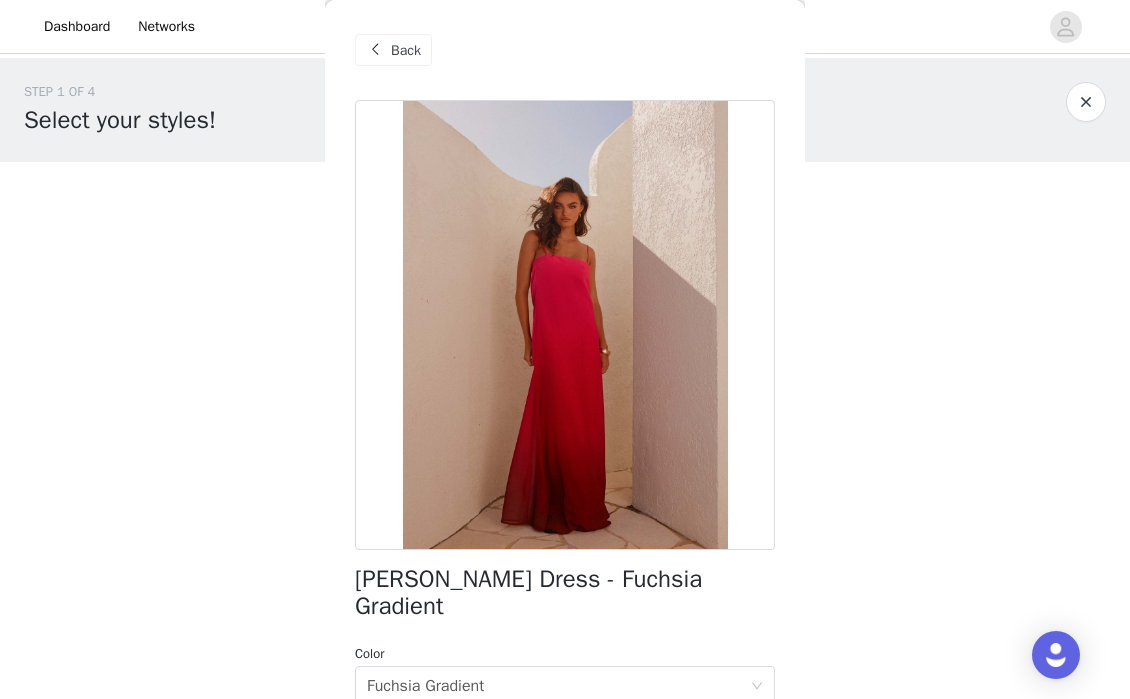 scroll, scrollTop: 403, scrollLeft: 0, axis: vertical 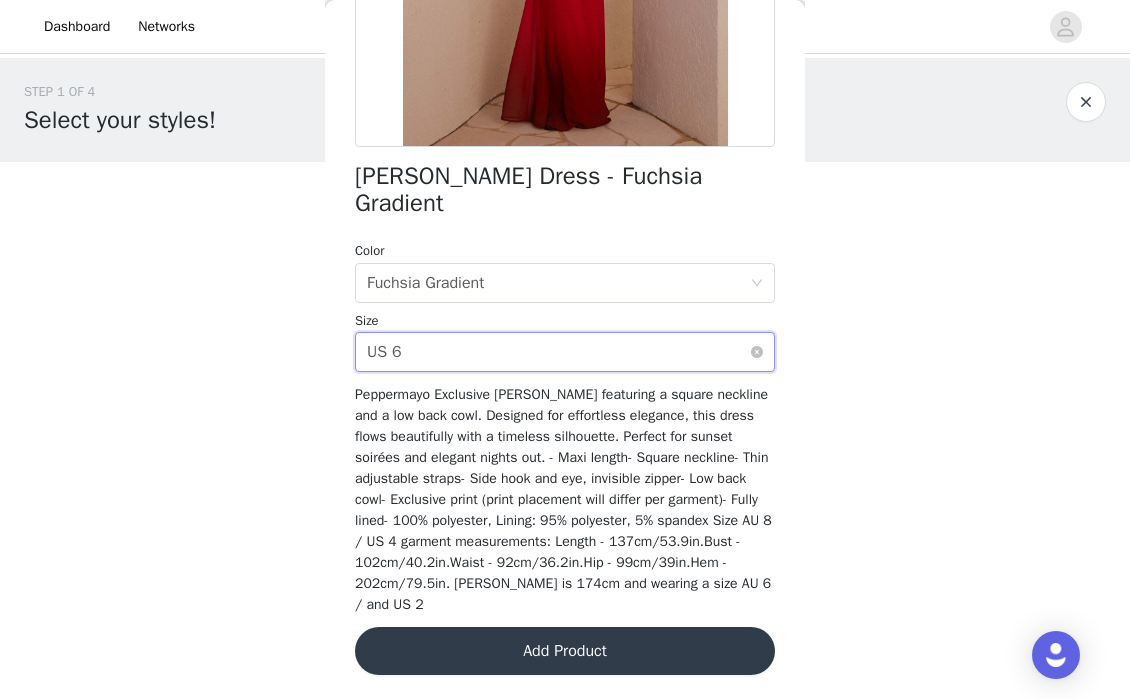 click on "Select size US 6" at bounding box center (558, 352) 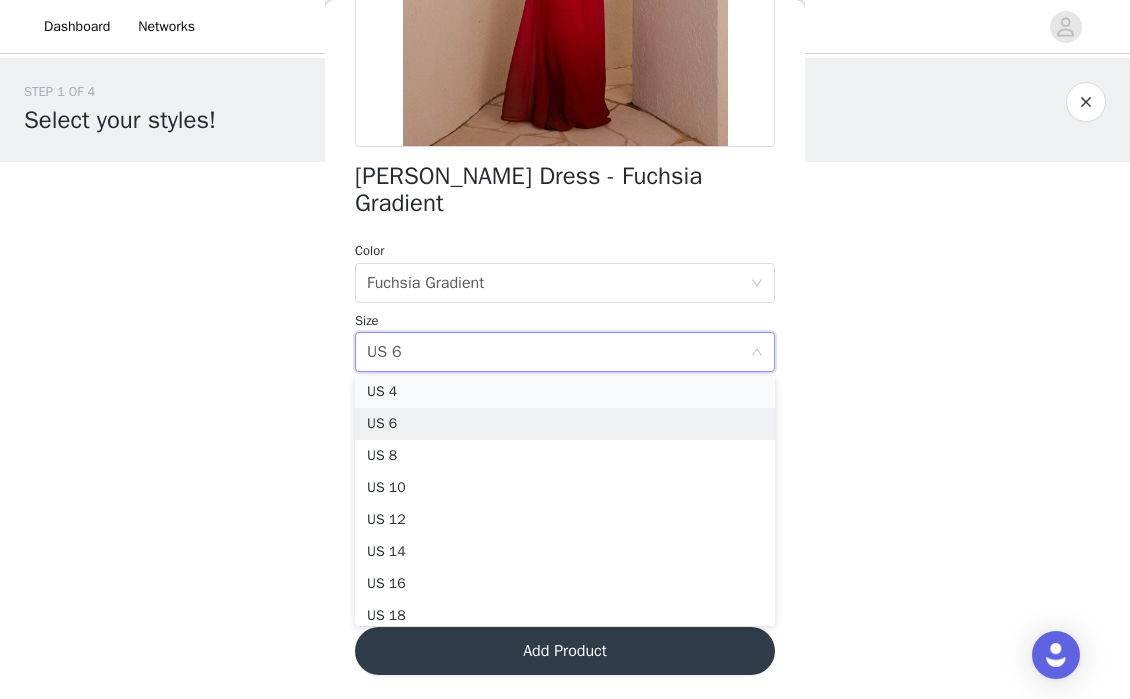 click on "US 4" at bounding box center [565, 392] 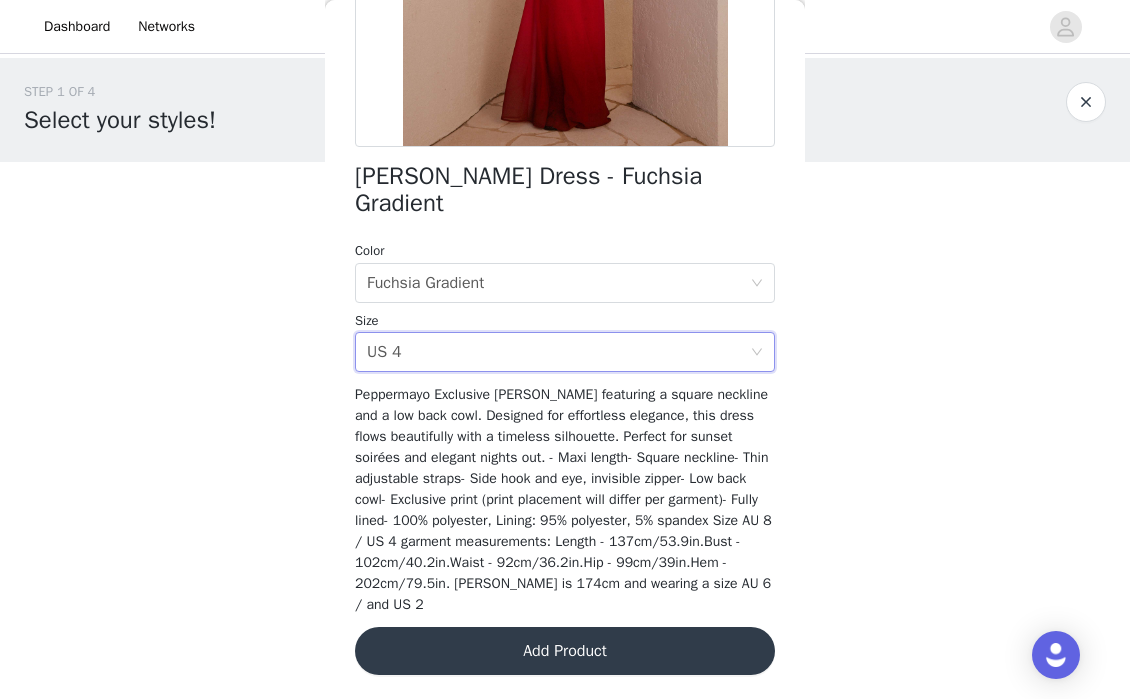 click on "Add Product" at bounding box center [565, 651] 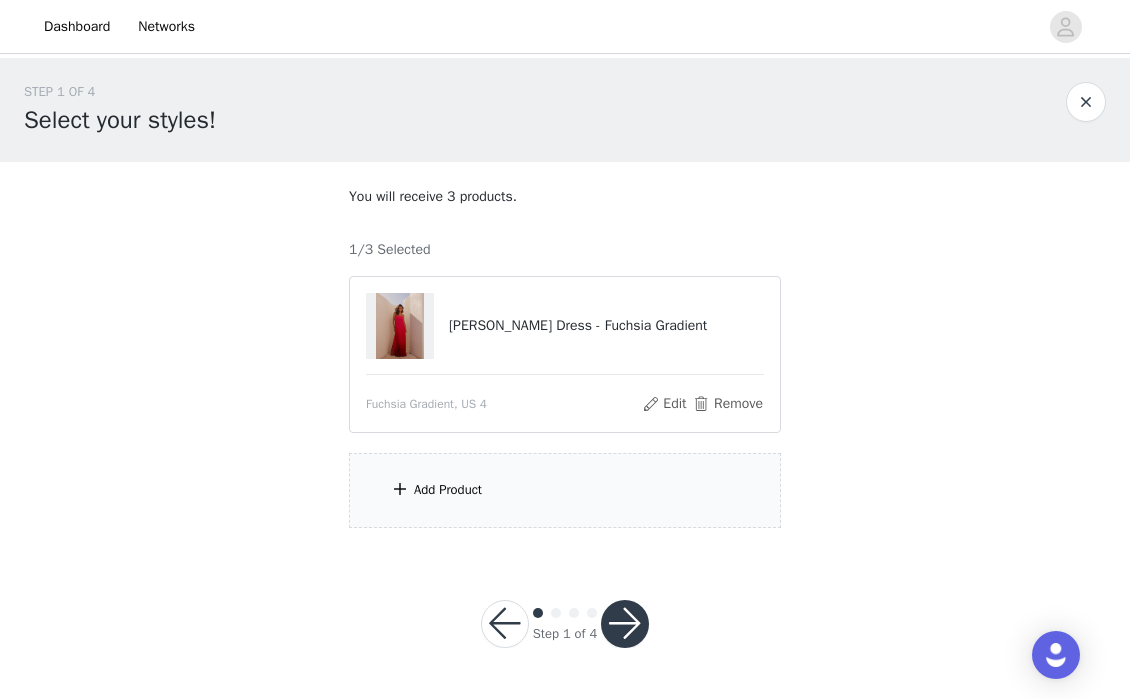 click on "Add Product" at bounding box center [565, 490] 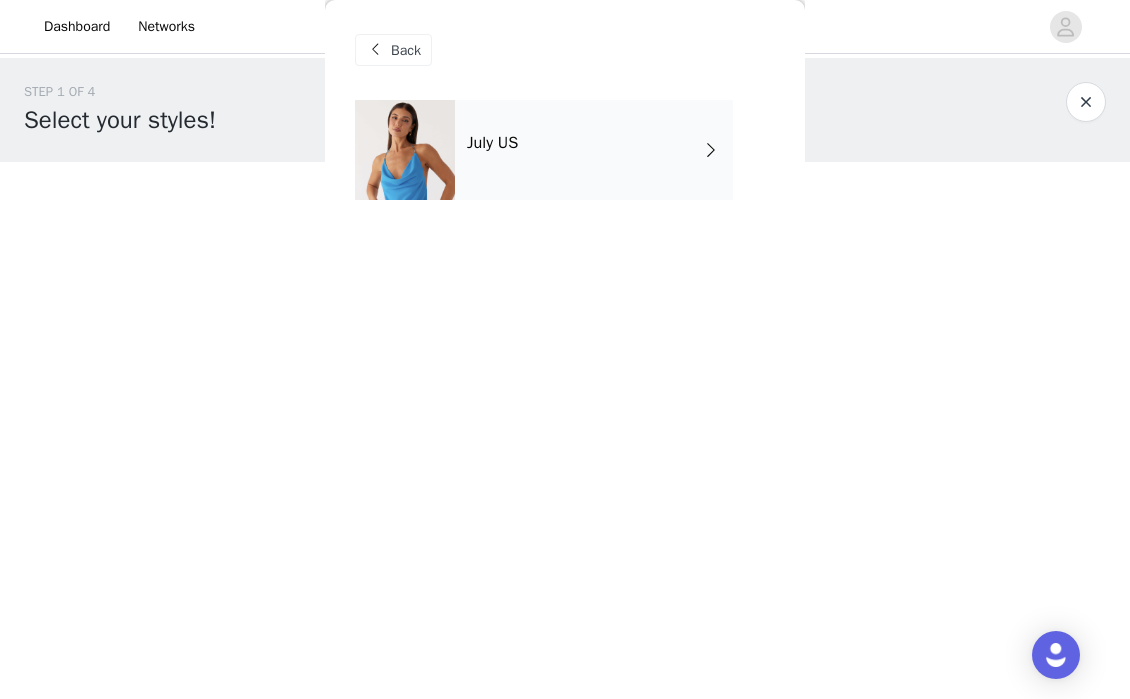click on "July US" at bounding box center [594, 150] 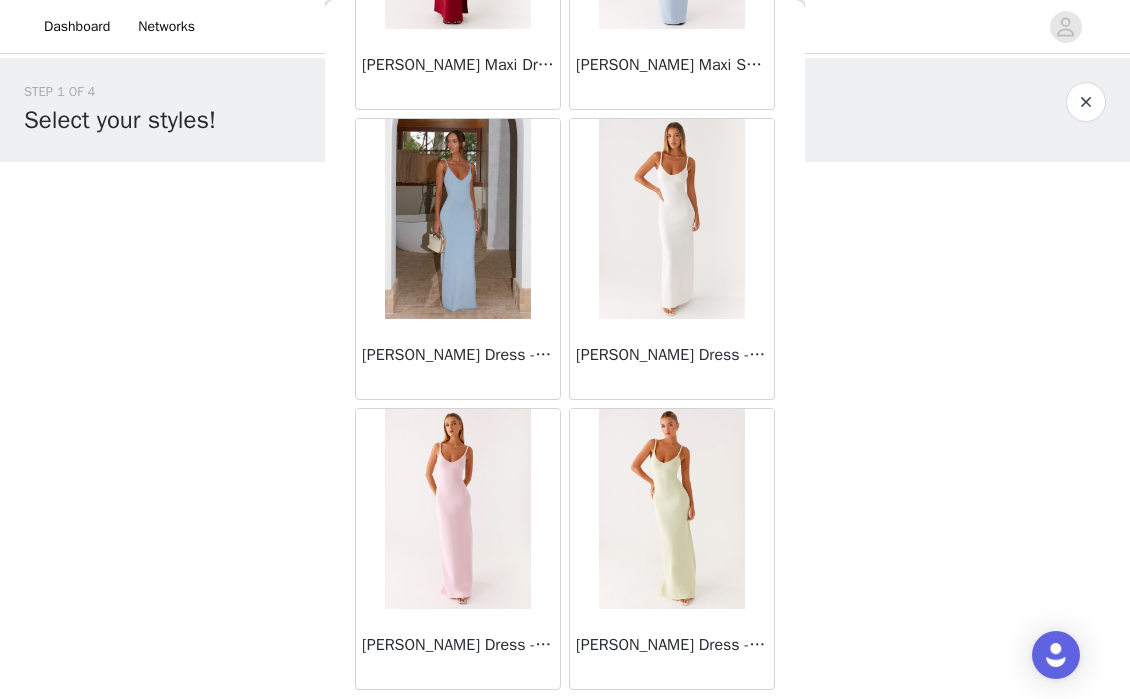 scroll, scrollTop: 2361, scrollLeft: 0, axis: vertical 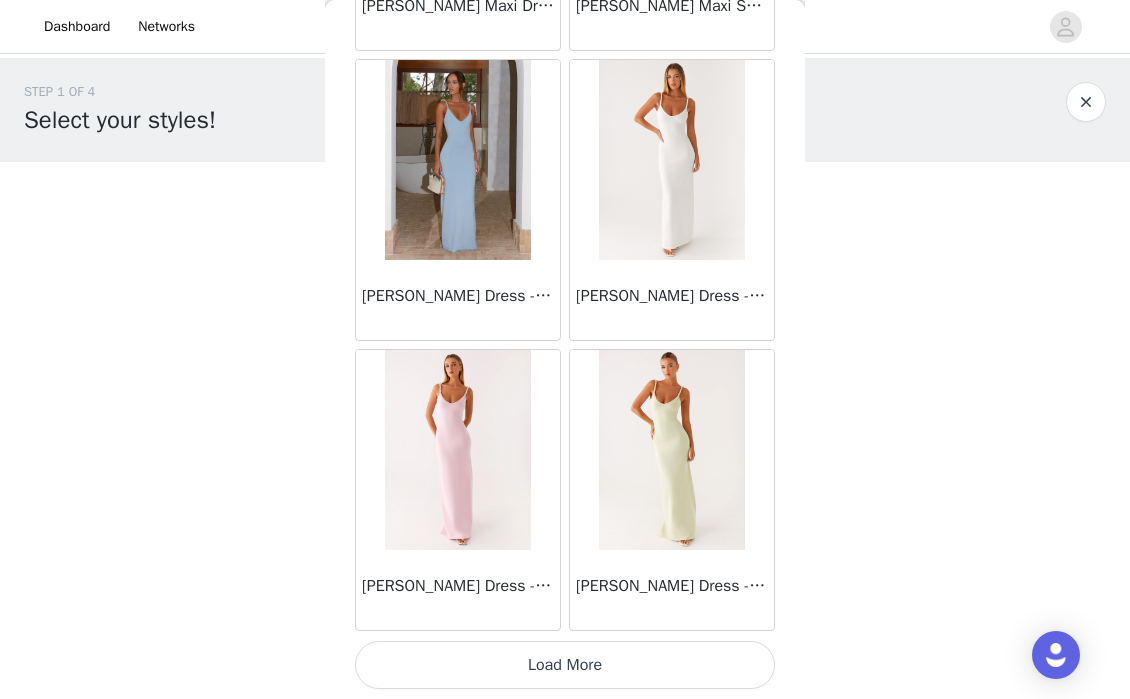 click on "Load More" at bounding box center (565, 665) 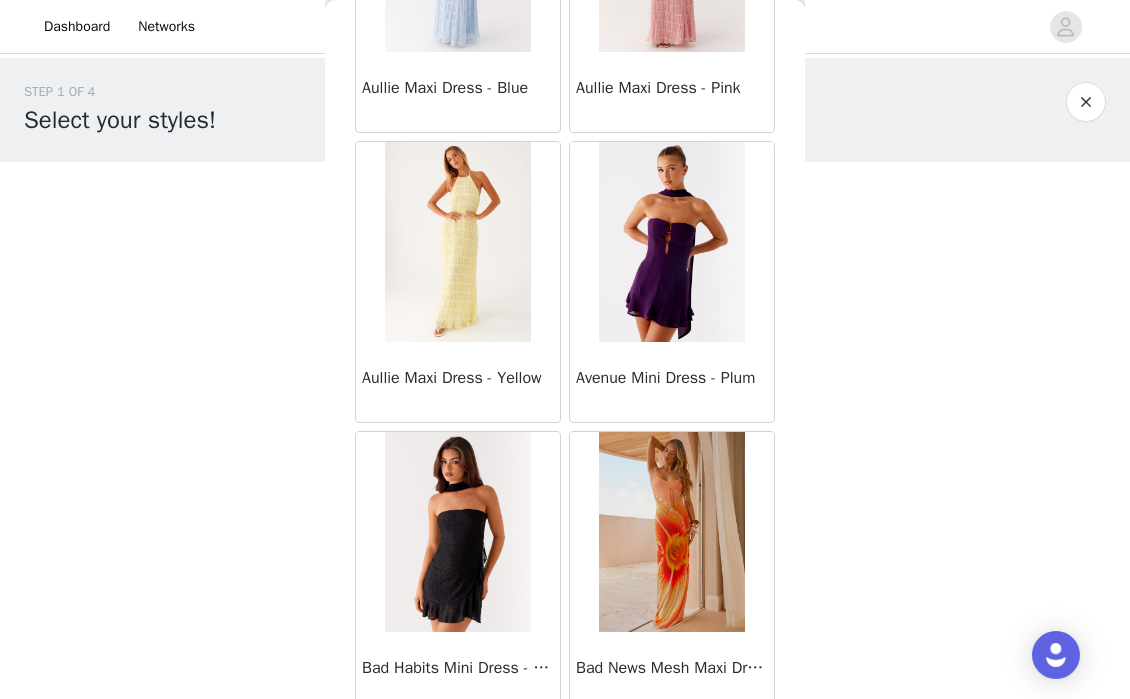 scroll, scrollTop: 5261, scrollLeft: 0, axis: vertical 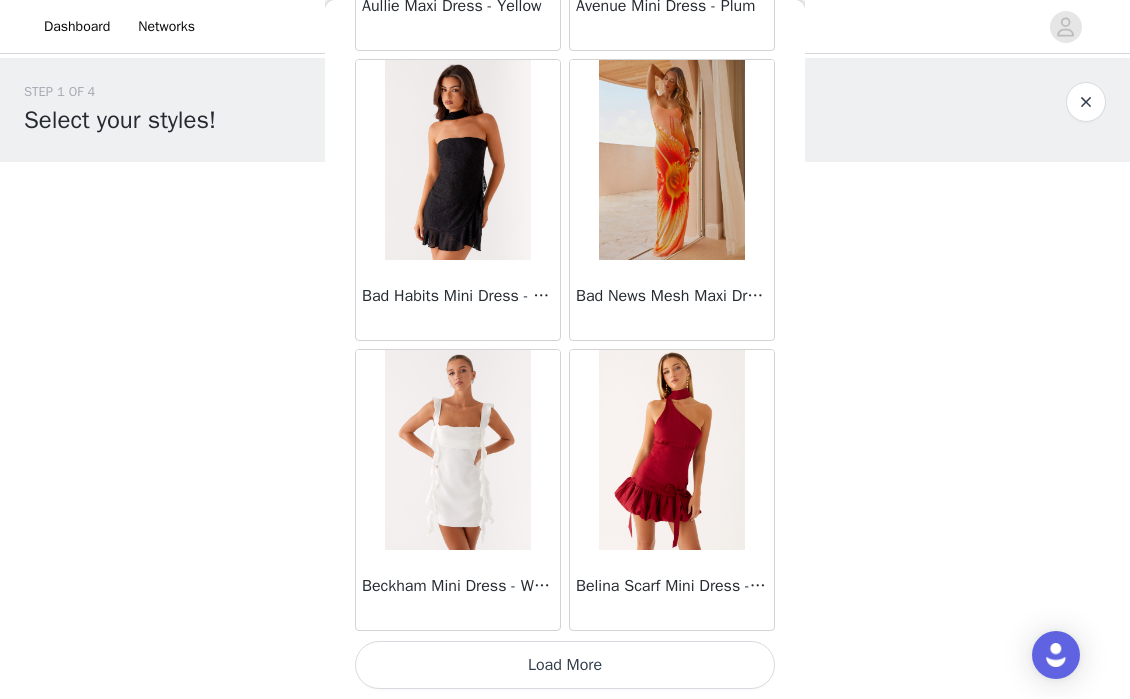 click on "Load More" at bounding box center [565, 665] 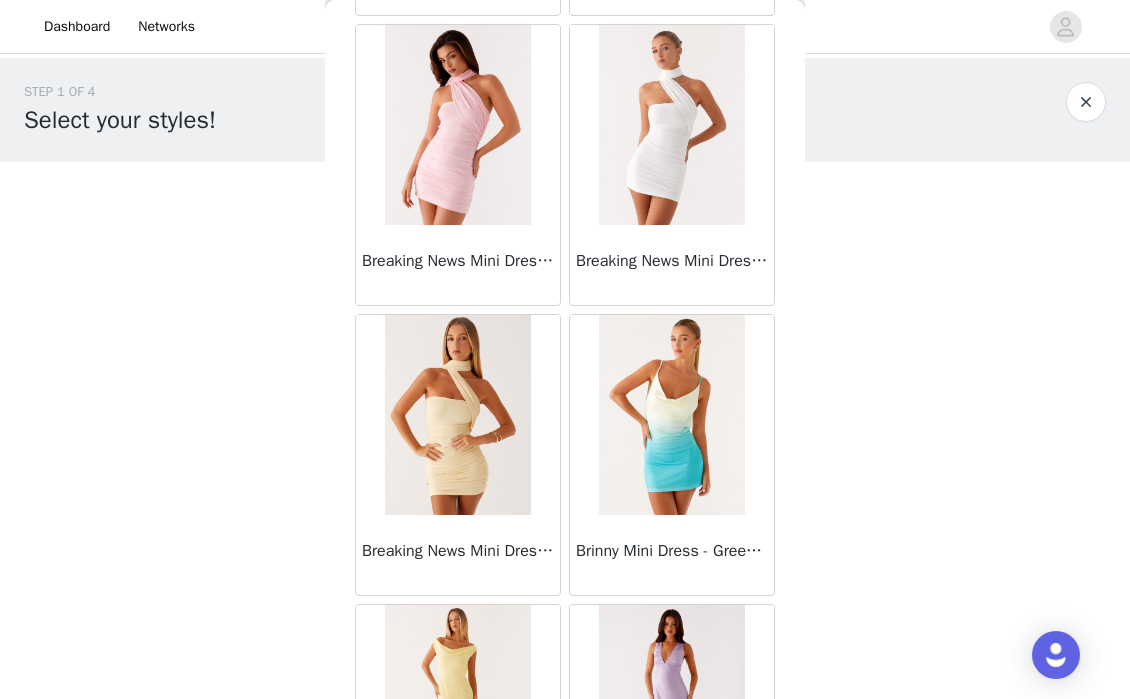 scroll, scrollTop: 8161, scrollLeft: 0, axis: vertical 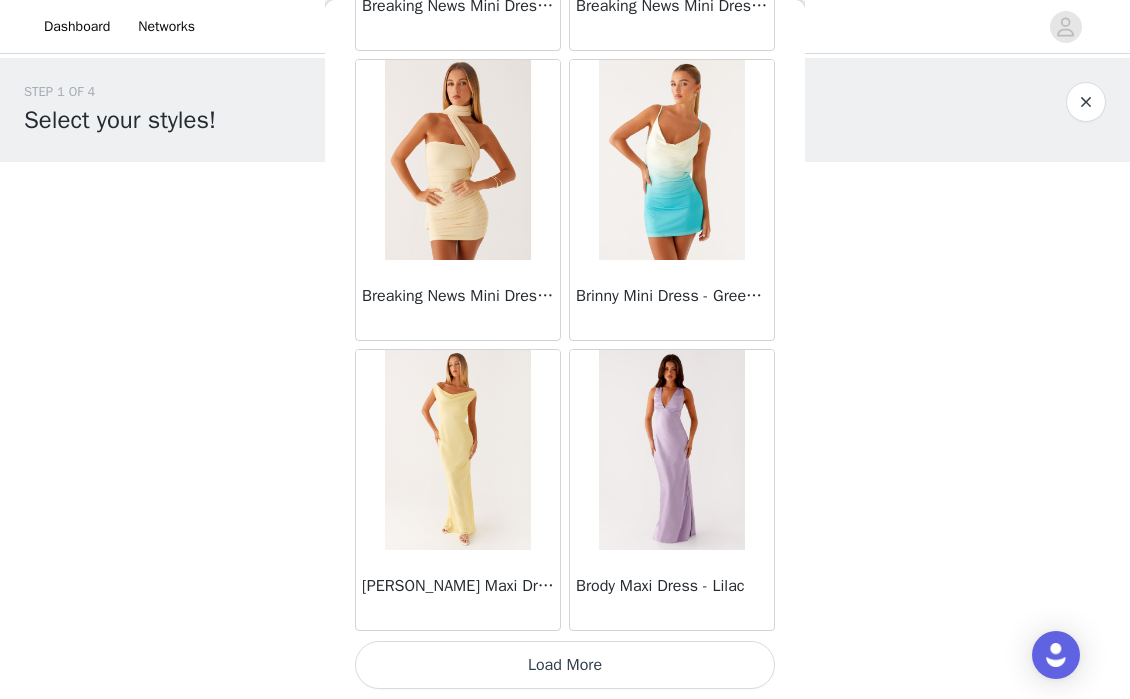 click on "[PERSON_NAME] Maxi Dress - Pastel Yellow" at bounding box center (458, 590) 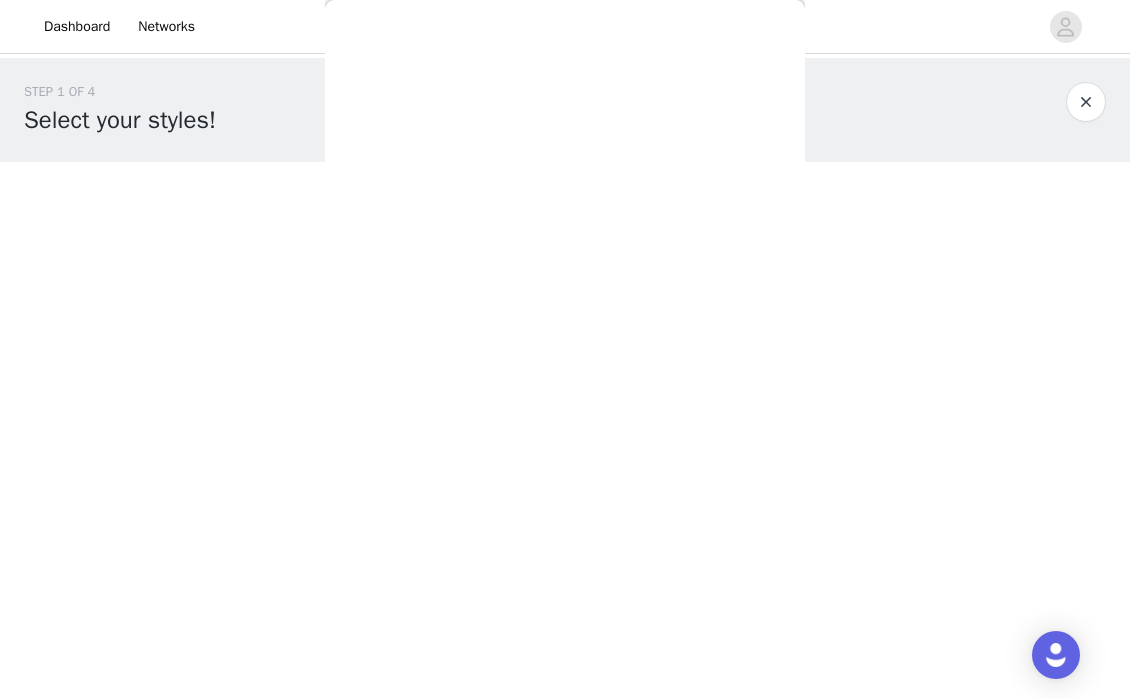 click on "Back       Mariella Linen Maxi Skirt - Pink       Aamari Maxi Dress - Red       Abby Mini Dress - Floral Print       Adrina Ruffle Mini Dress - Pink Floral Print       Aiva Mini Dress - Yellow Floral       Alberta Maxi Dress - Mulberry       Alden Mini Dress - Floral Print       Alexia Knit Maxi Dress - Multi       Aliah Knit Shorts - Yellow       [PERSON_NAME] Halter Maxi Dress - Yellow       [PERSON_NAME] Halter Mini Dress - [PERSON_NAME] Halter Mini Dress - Pastel Yellow       Alivia Mini Dress - Pink       [PERSON_NAME] Maxi Dress - Chocolate       [PERSON_NAME] Maxi Dress - Maroon       [PERSON_NAME] Knit Maxi Skirt - Blue       Anastasia Maxi Dress - Blue       Anastasia Maxi Dress - Ivory       Anastasia Maxi Dress - Pink       Anastasia Maxi Dress - [PERSON_NAME] Maxi Dress - Yellow       Anastasia Mini Dress - Blue       Anetta Maxi Dress - Pale Blue       Anetta Maxi Dress - Yellow       [PERSON_NAME] Maxi Dress - Yellow       [PERSON_NAME] [PERSON_NAME] Maxi Dress - Blue       [PERSON_NAME] One Button Cardigan - Black" at bounding box center [565, 349] 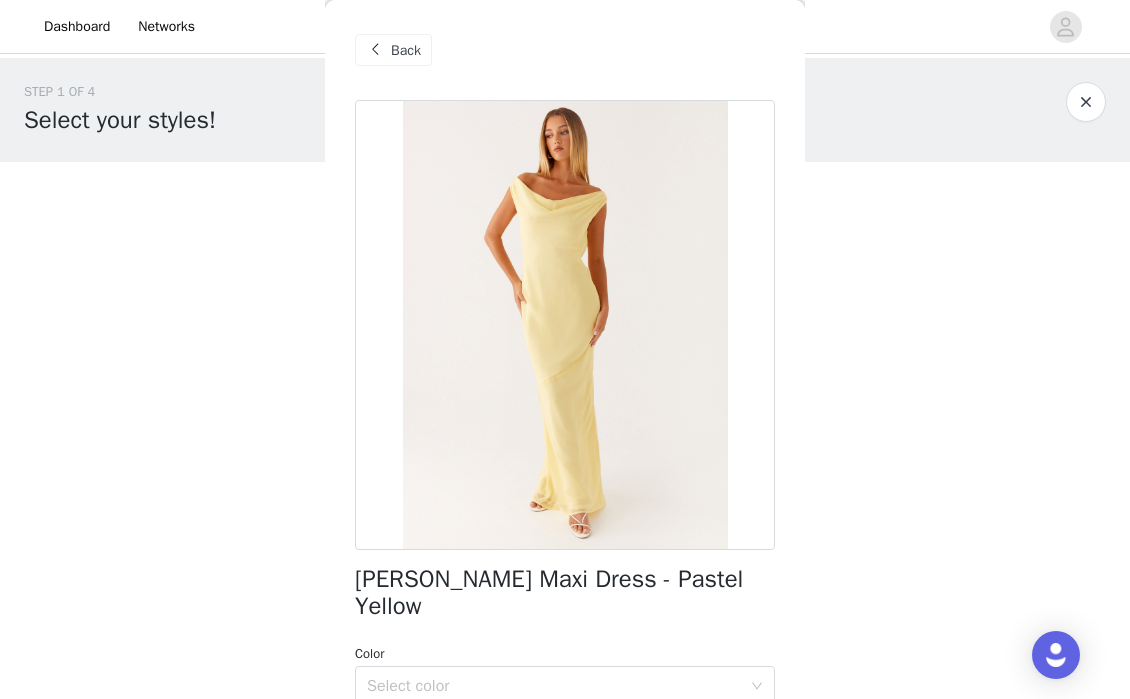 click on "Back" at bounding box center [406, 50] 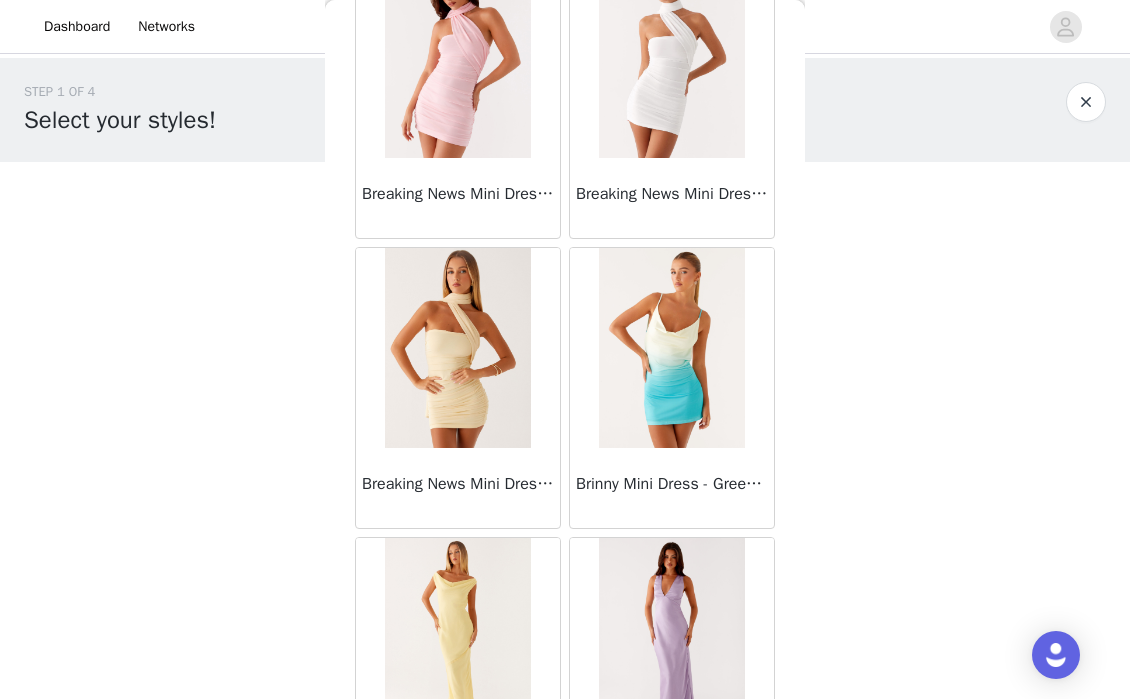 scroll, scrollTop: 8161, scrollLeft: 0, axis: vertical 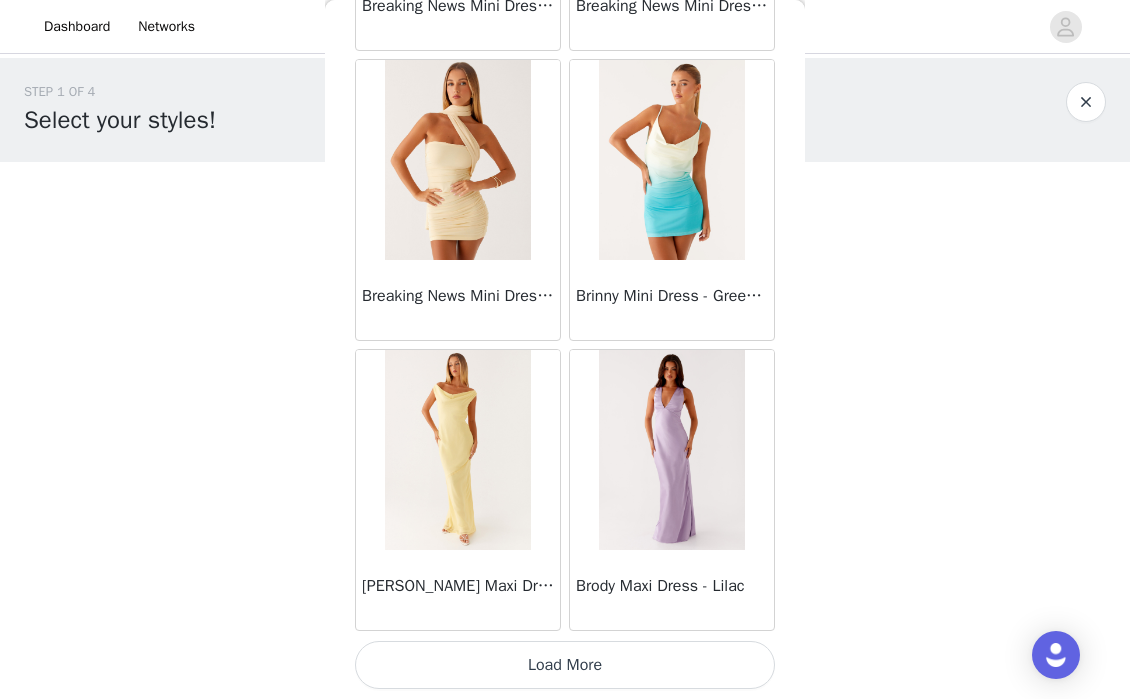 click on "Load More" at bounding box center (565, 665) 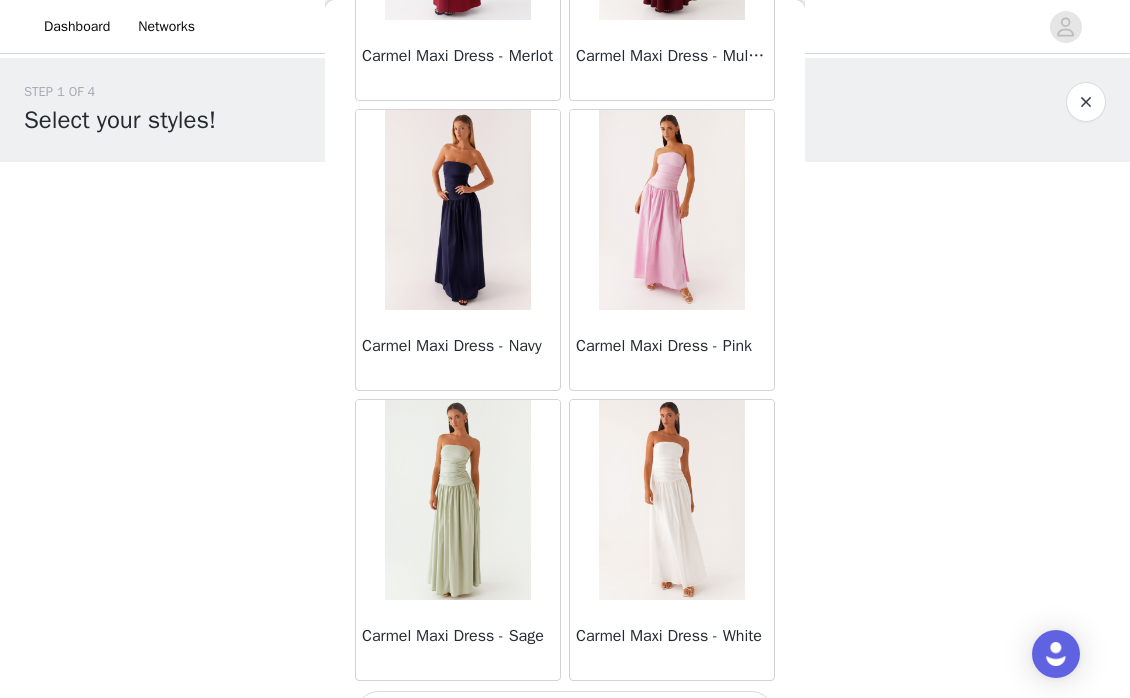 scroll, scrollTop: 11062, scrollLeft: 0, axis: vertical 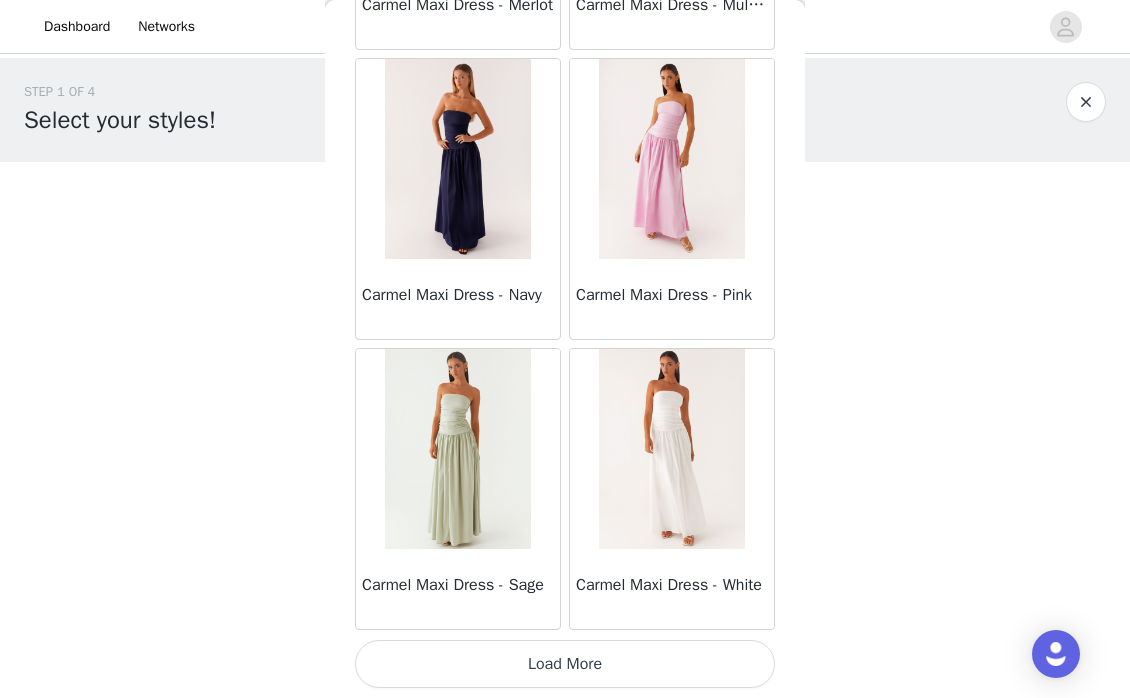 click on "Load More" at bounding box center (565, 664) 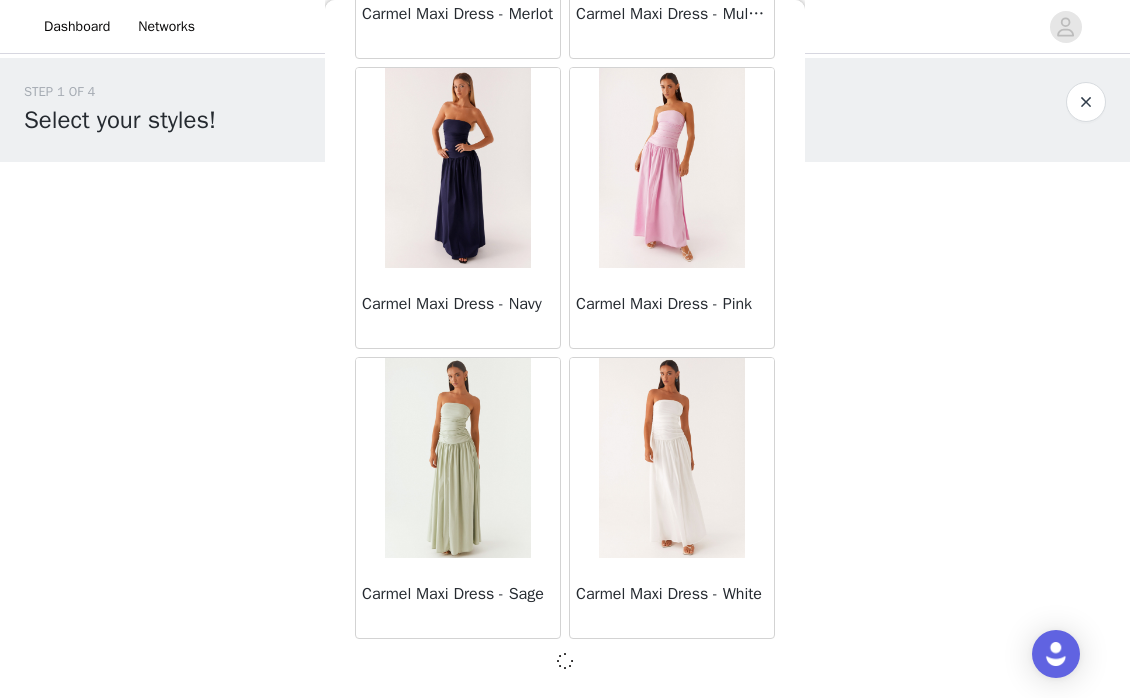 scroll, scrollTop: 11053, scrollLeft: 0, axis: vertical 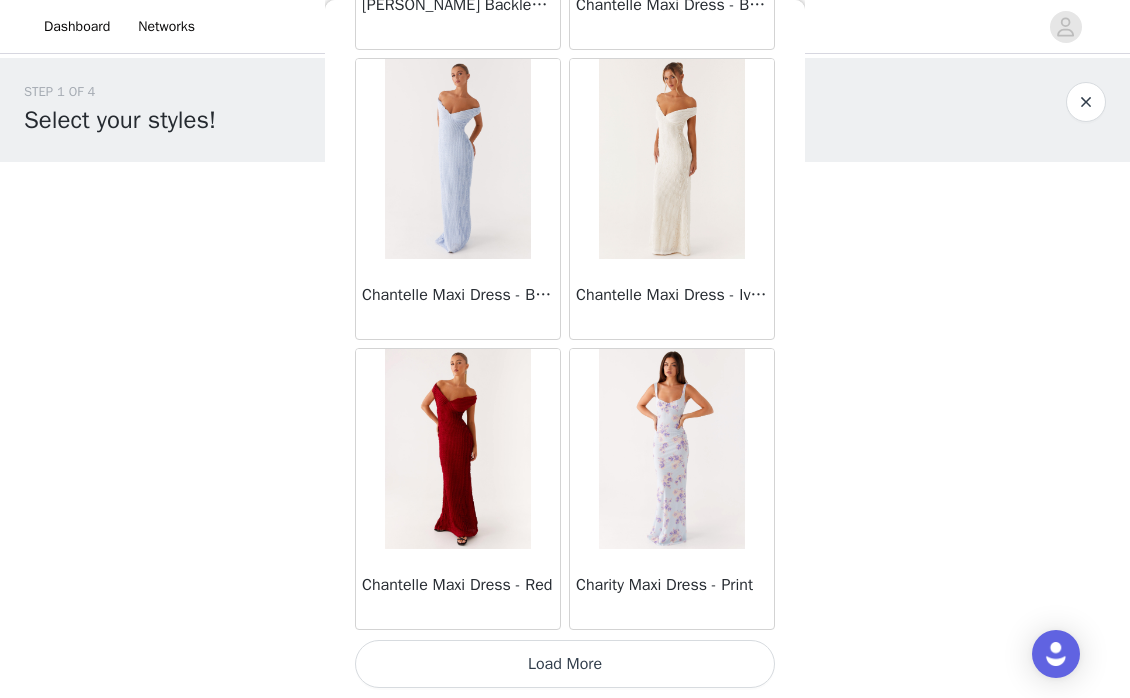 click on "Load More" at bounding box center [565, 664] 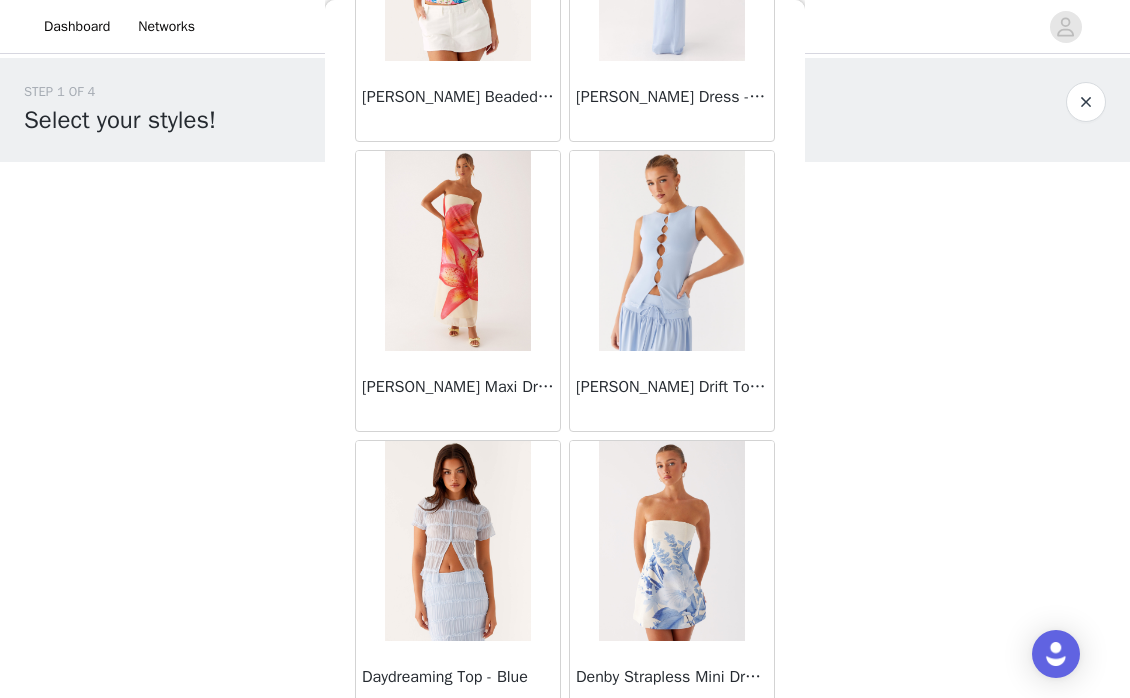 scroll, scrollTop: 16862, scrollLeft: 0, axis: vertical 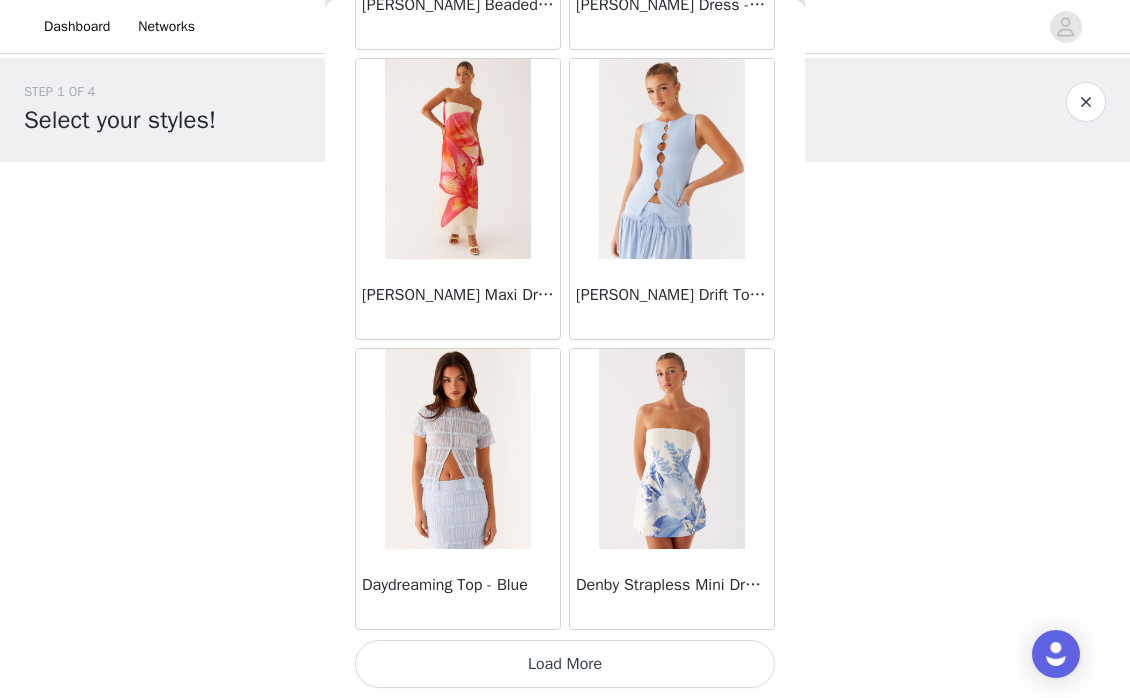 click on "Load More" at bounding box center (565, 664) 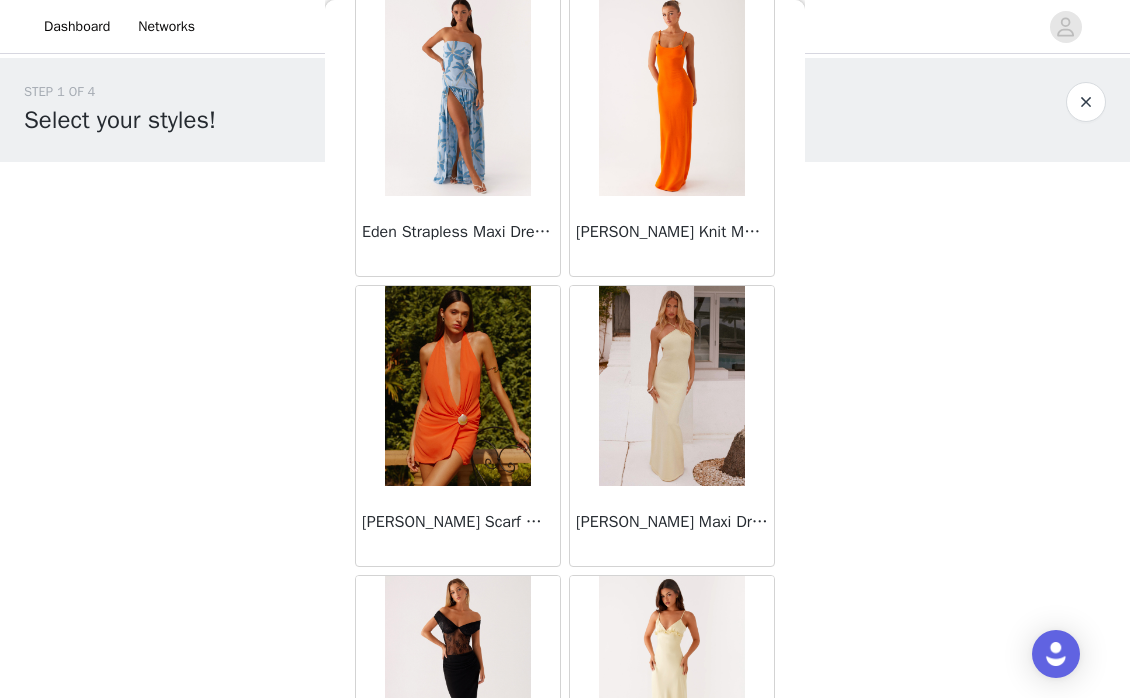 scroll, scrollTop: 19762, scrollLeft: 0, axis: vertical 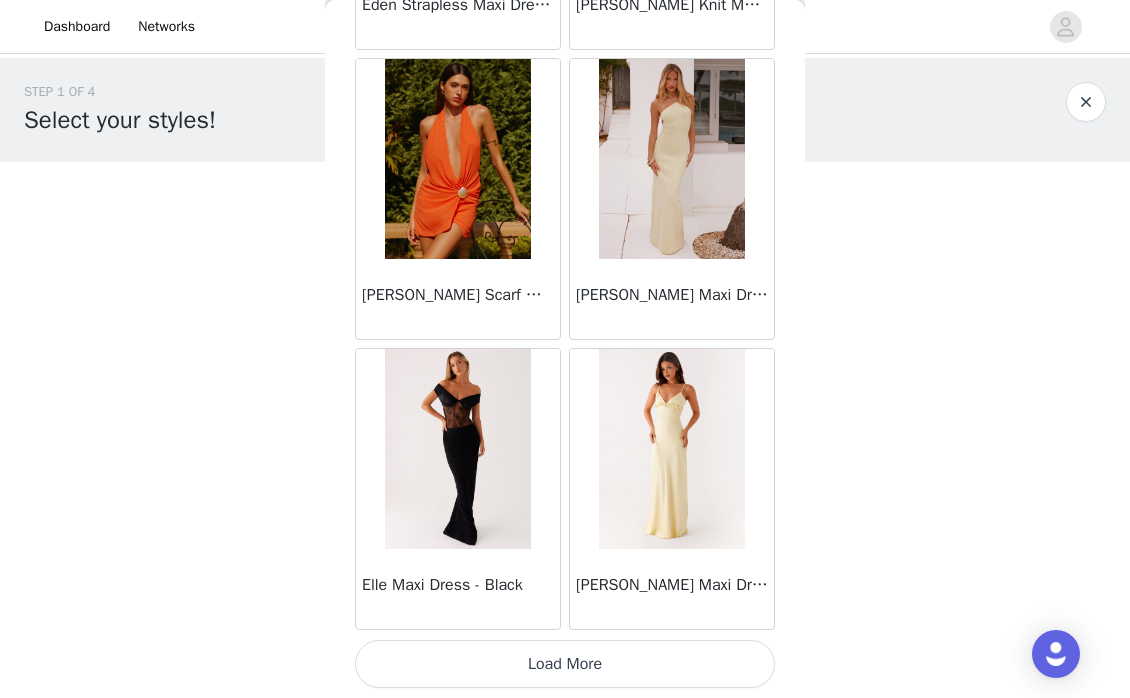 click on "Load More" at bounding box center (565, 664) 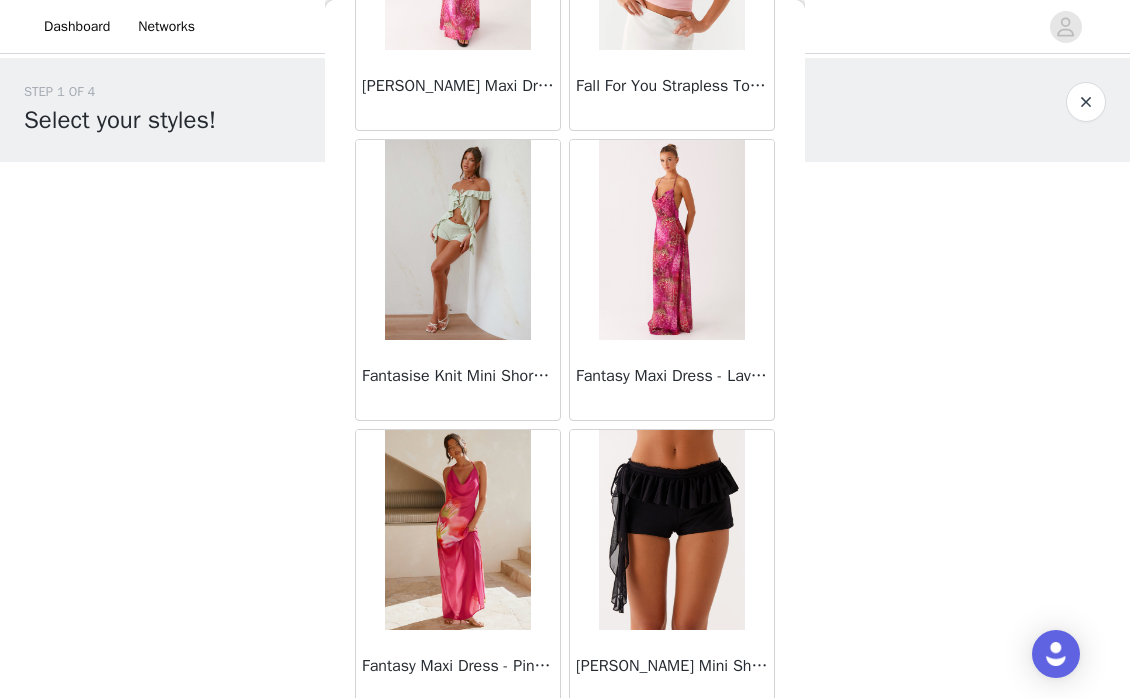 scroll, scrollTop: 22662, scrollLeft: 0, axis: vertical 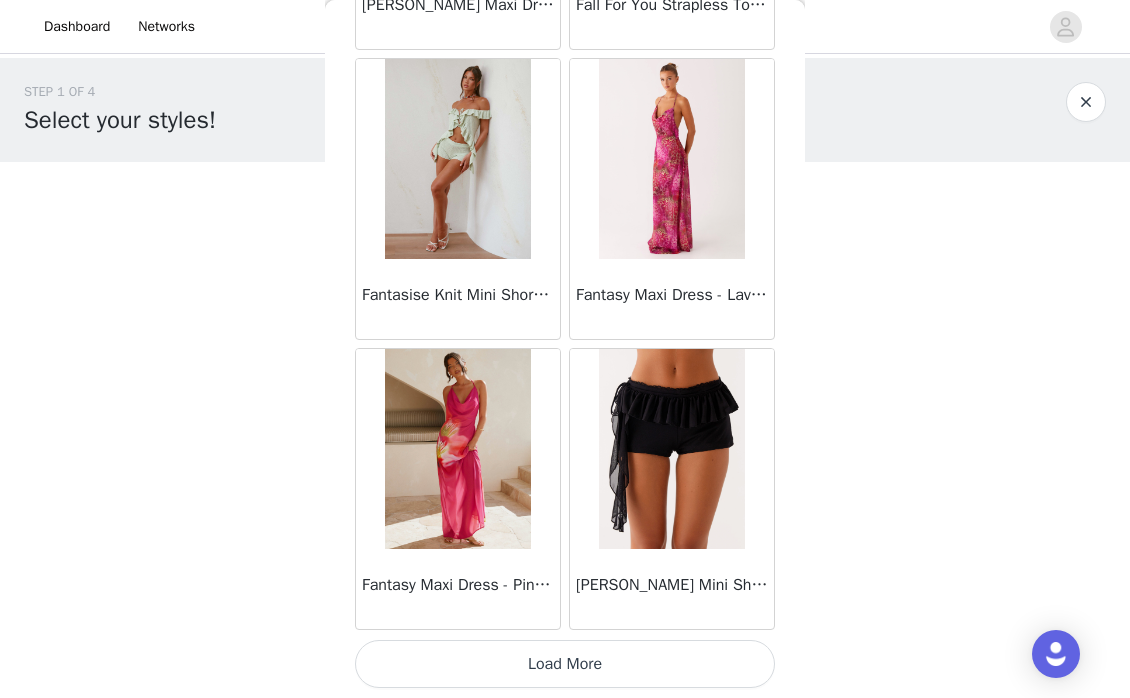 click on "Load More" at bounding box center (565, 664) 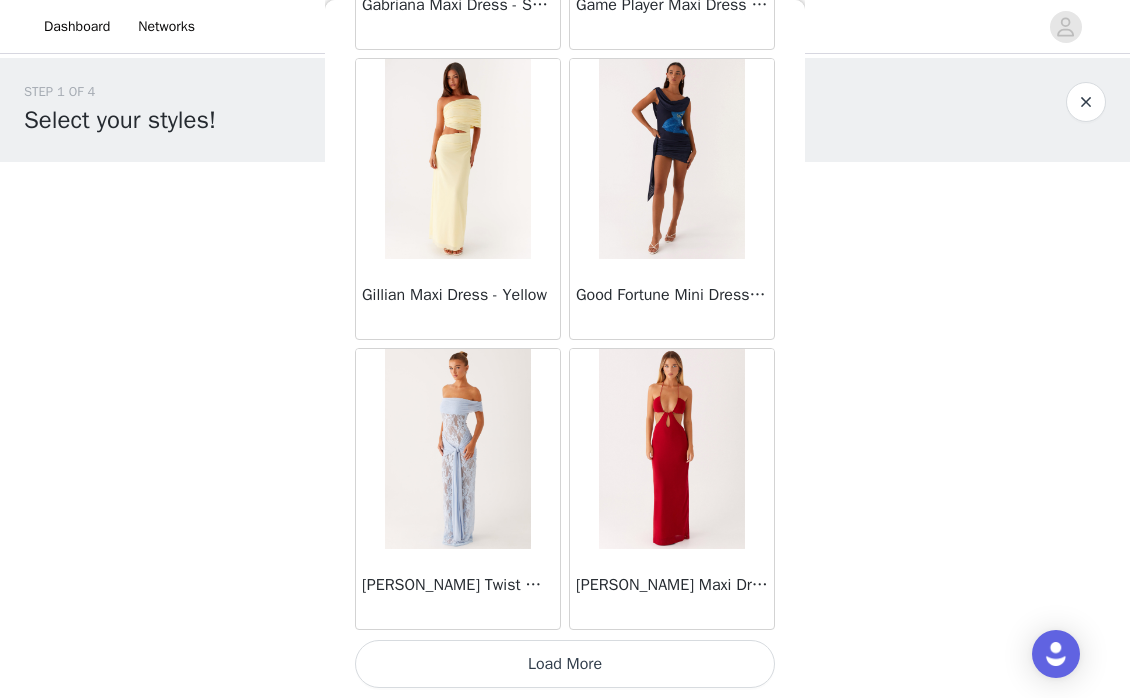 click on "Load More" at bounding box center [565, 664] 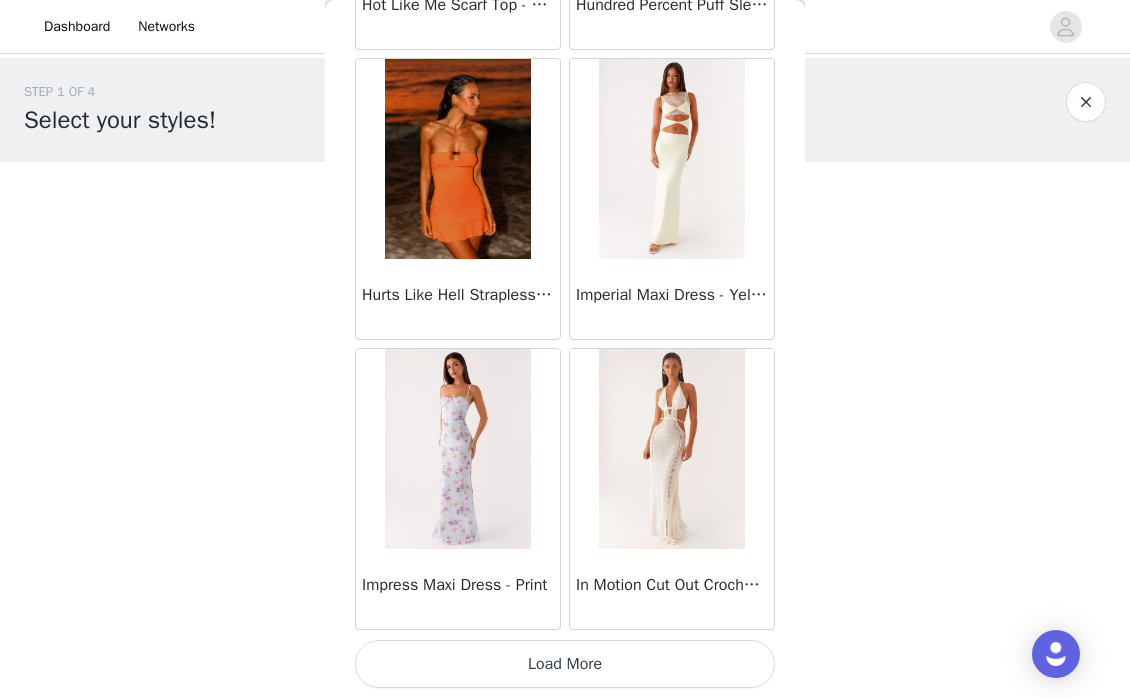 click on "Load More" at bounding box center (565, 664) 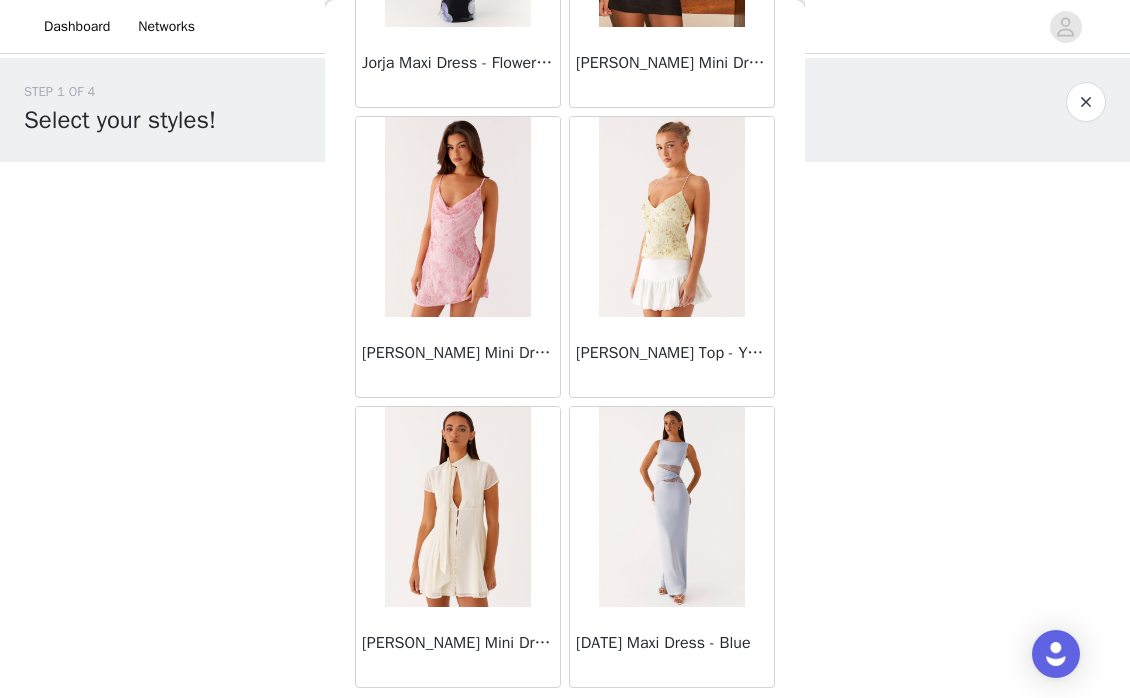 scroll, scrollTop: 31362, scrollLeft: 0, axis: vertical 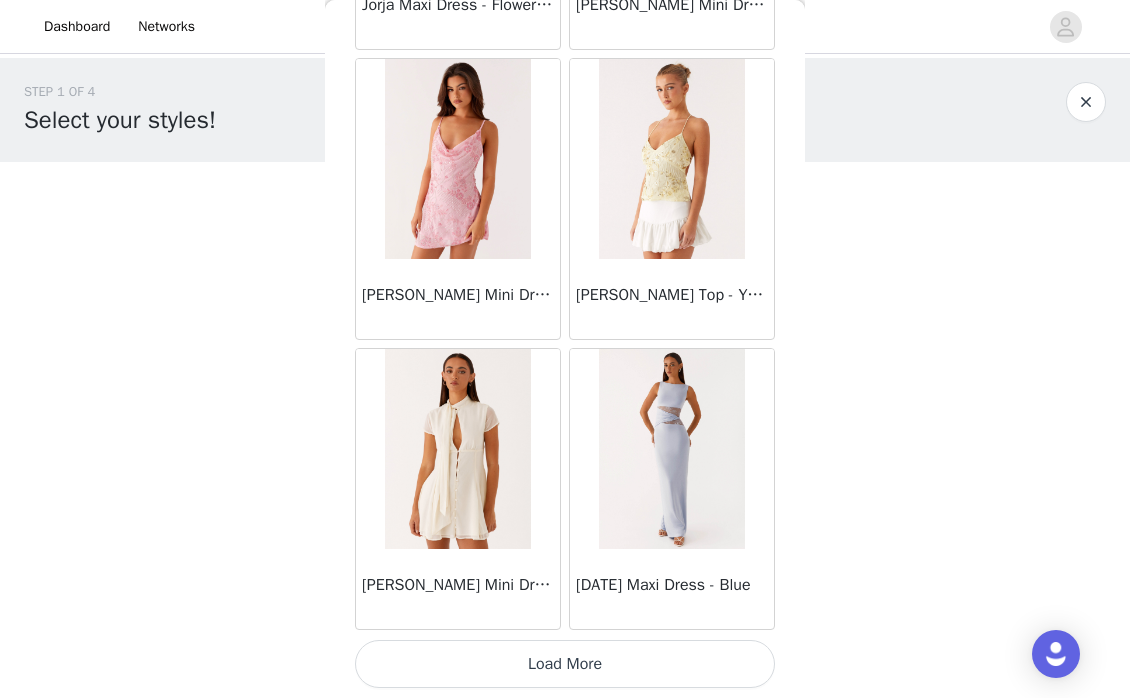 click on "Load More" at bounding box center (565, 664) 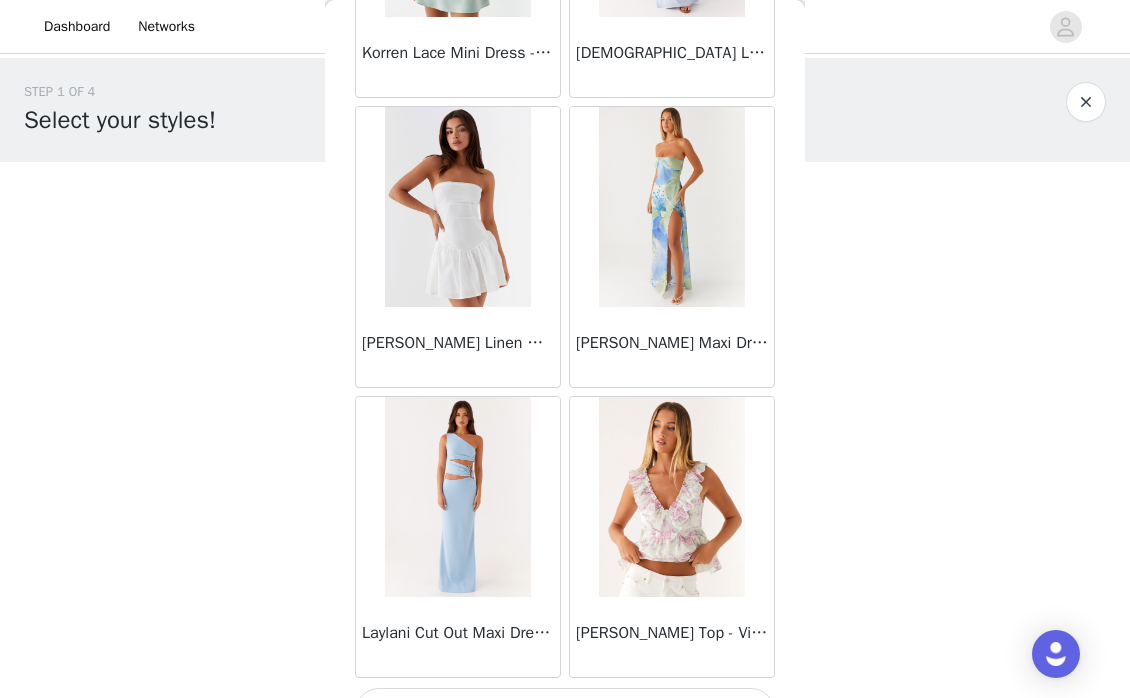 scroll, scrollTop: 34262, scrollLeft: 0, axis: vertical 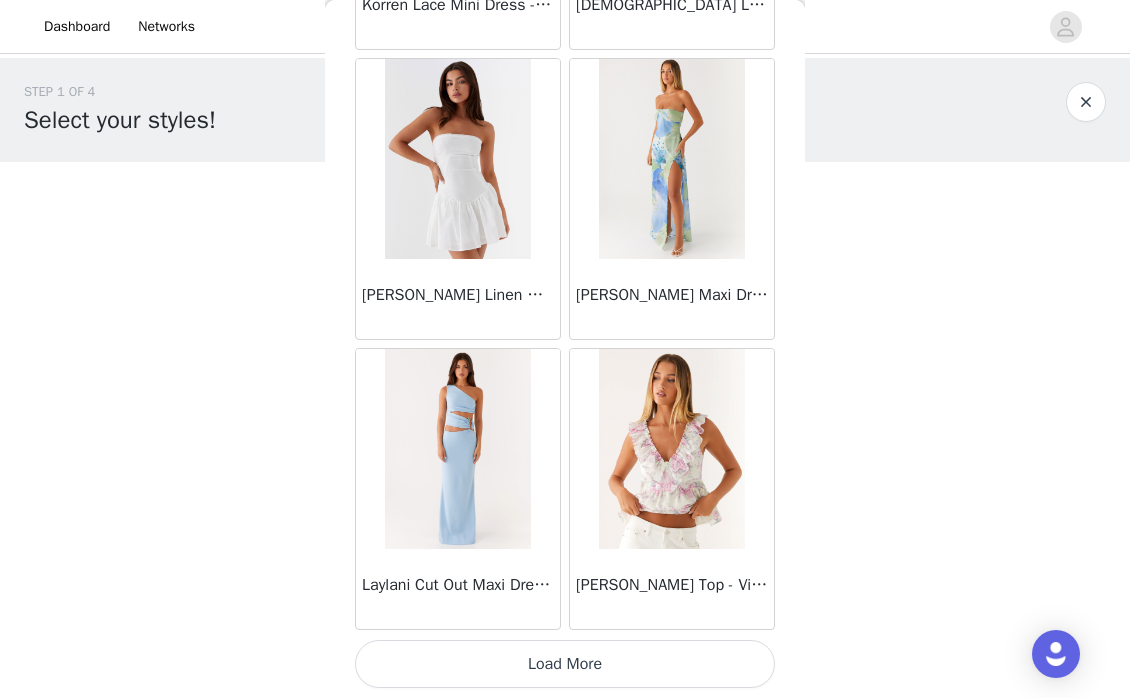 click on "Load More" at bounding box center (565, 664) 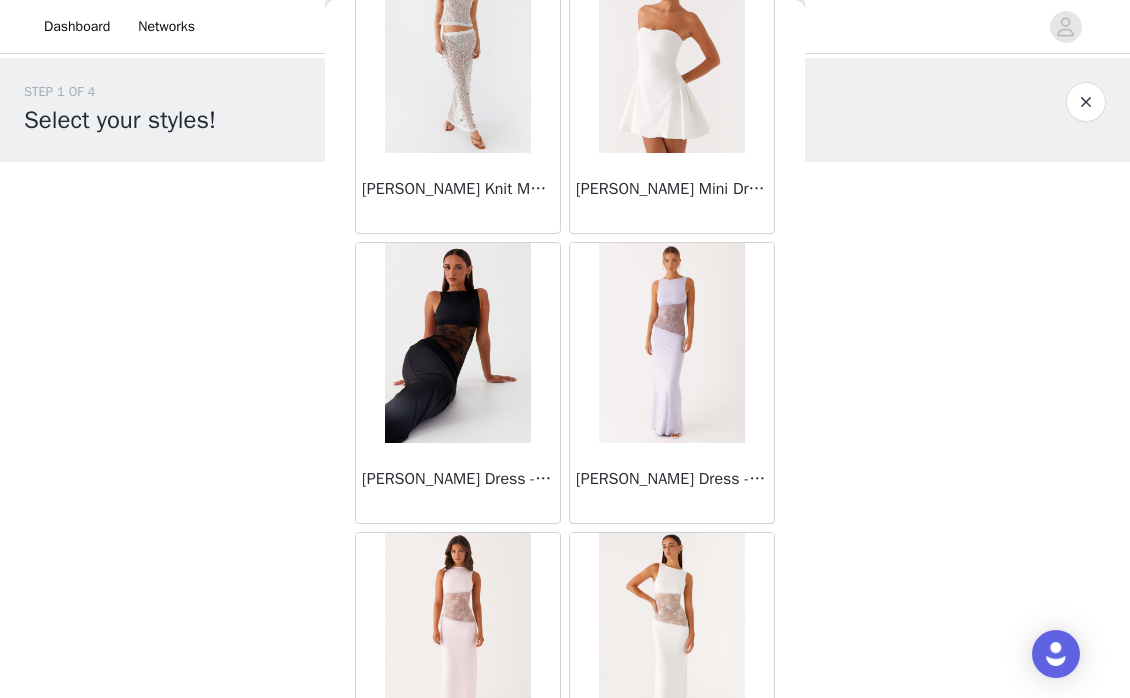 scroll, scrollTop: 37162, scrollLeft: 0, axis: vertical 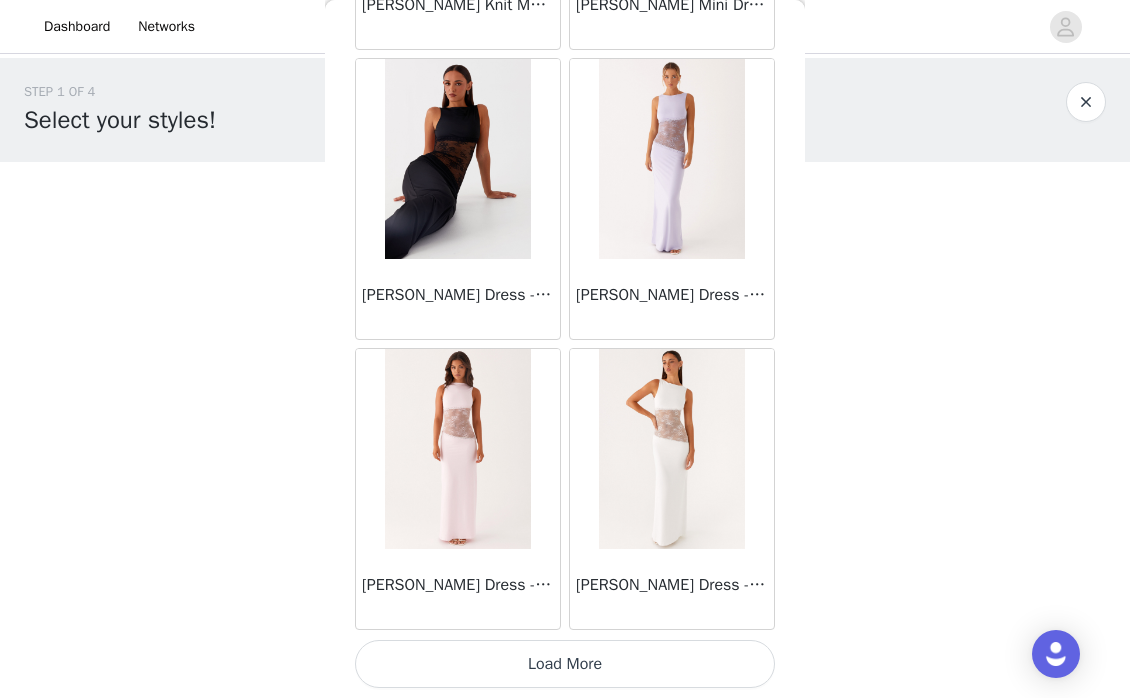 click on "Load More" at bounding box center [565, 664] 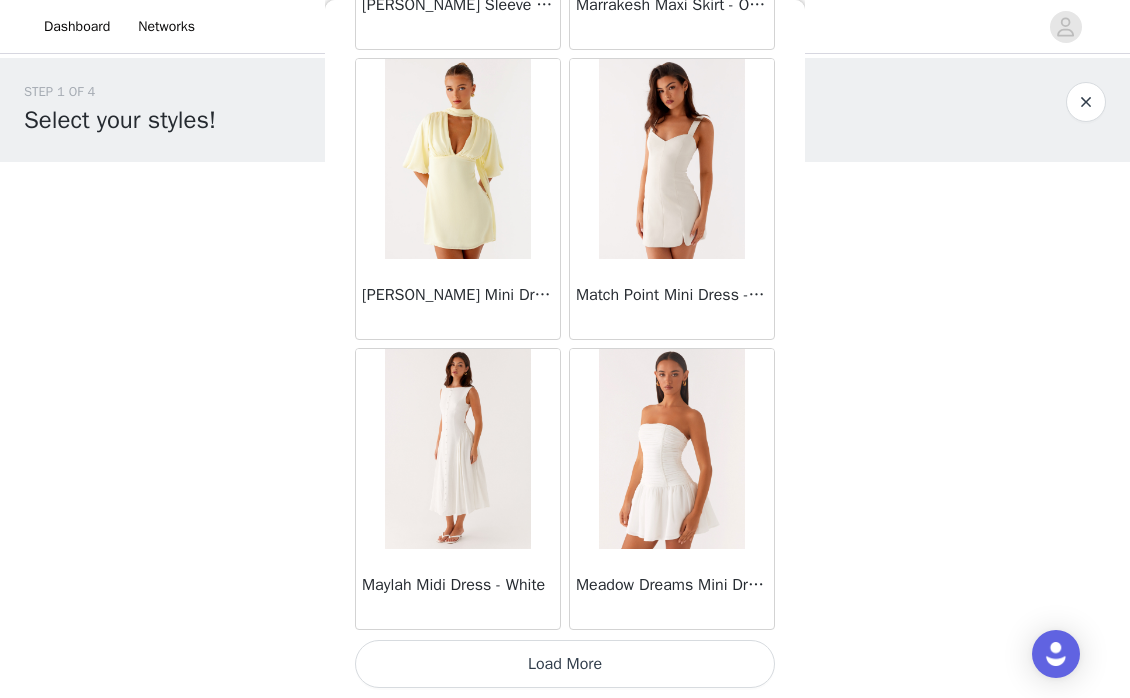 click on "Load More" at bounding box center [565, 664] 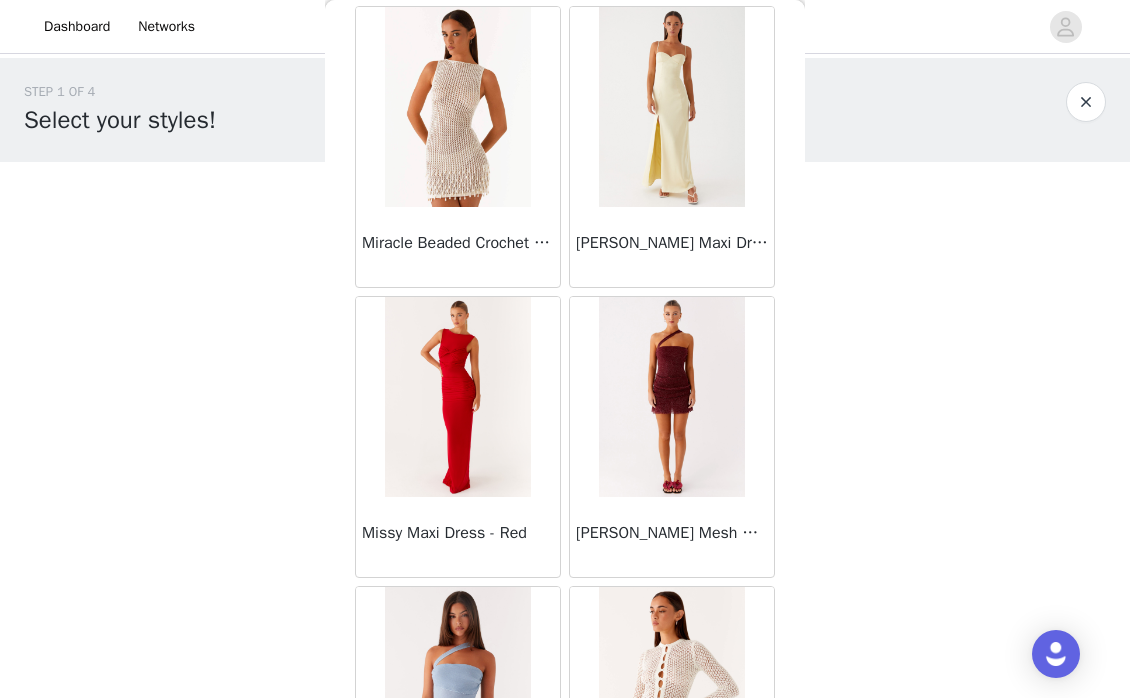 scroll, scrollTop: 42962, scrollLeft: 0, axis: vertical 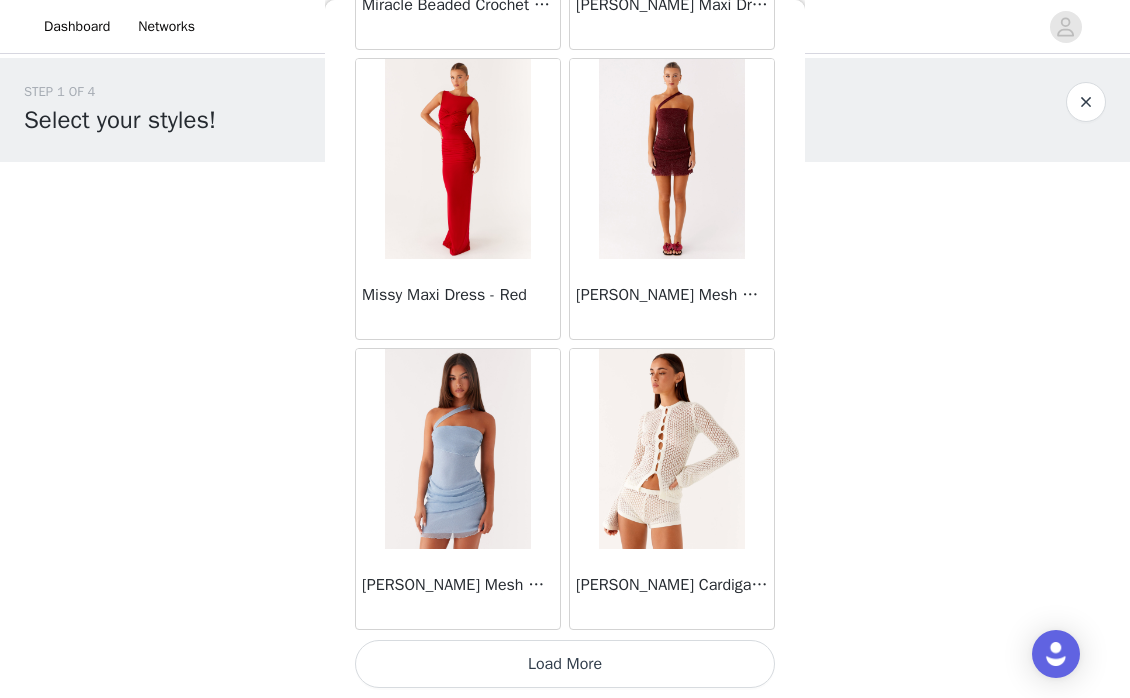 click on "Load More" at bounding box center (565, 664) 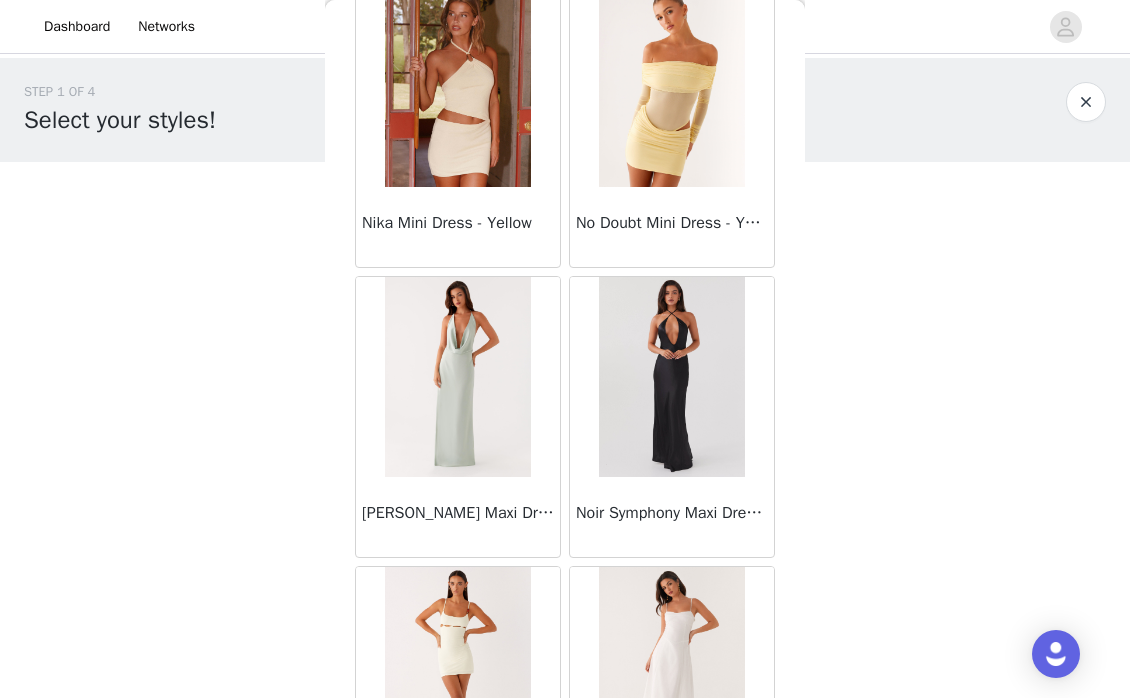scroll, scrollTop: 45862, scrollLeft: 0, axis: vertical 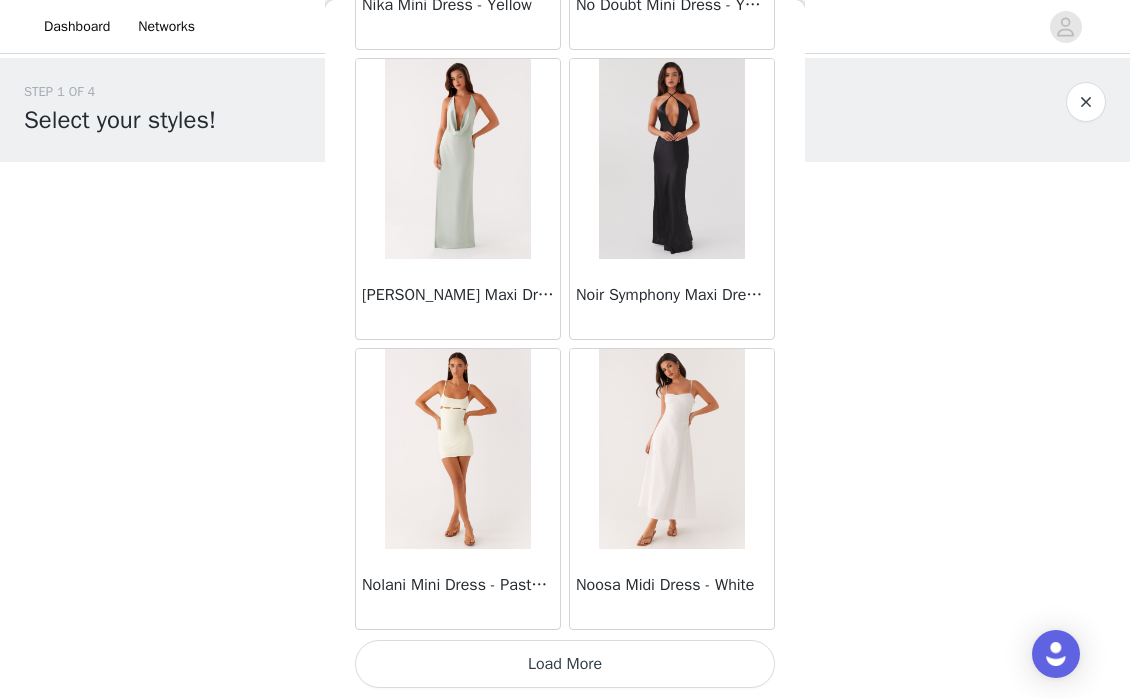 click on "Load More" at bounding box center [565, 664] 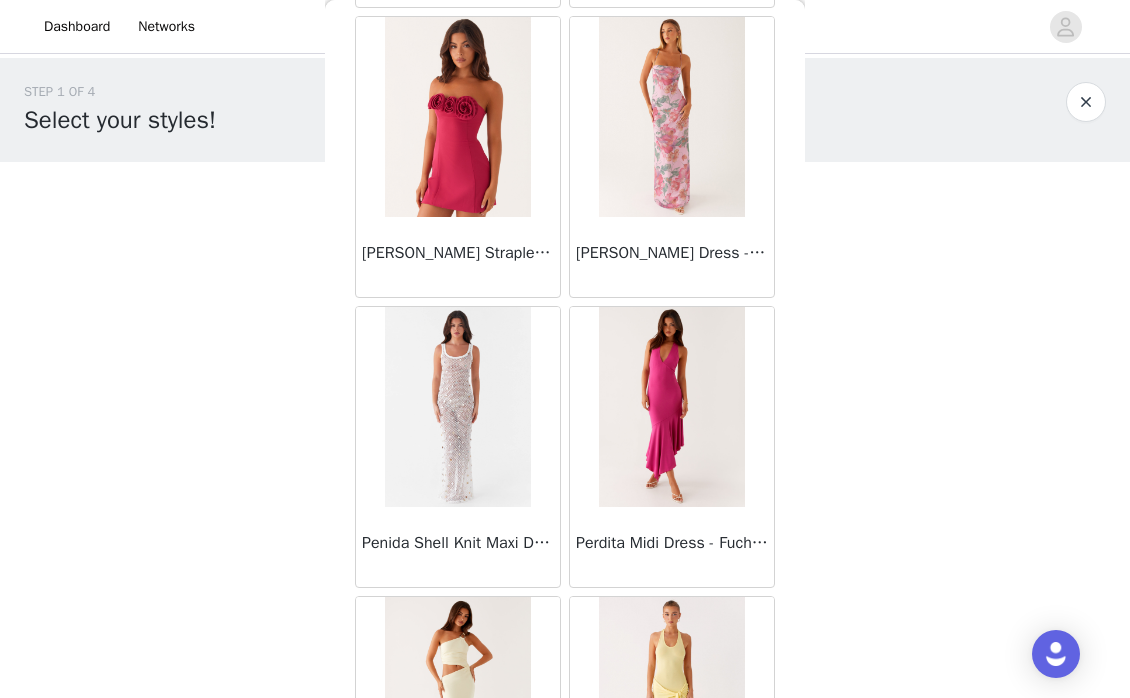 scroll, scrollTop: 48762, scrollLeft: 0, axis: vertical 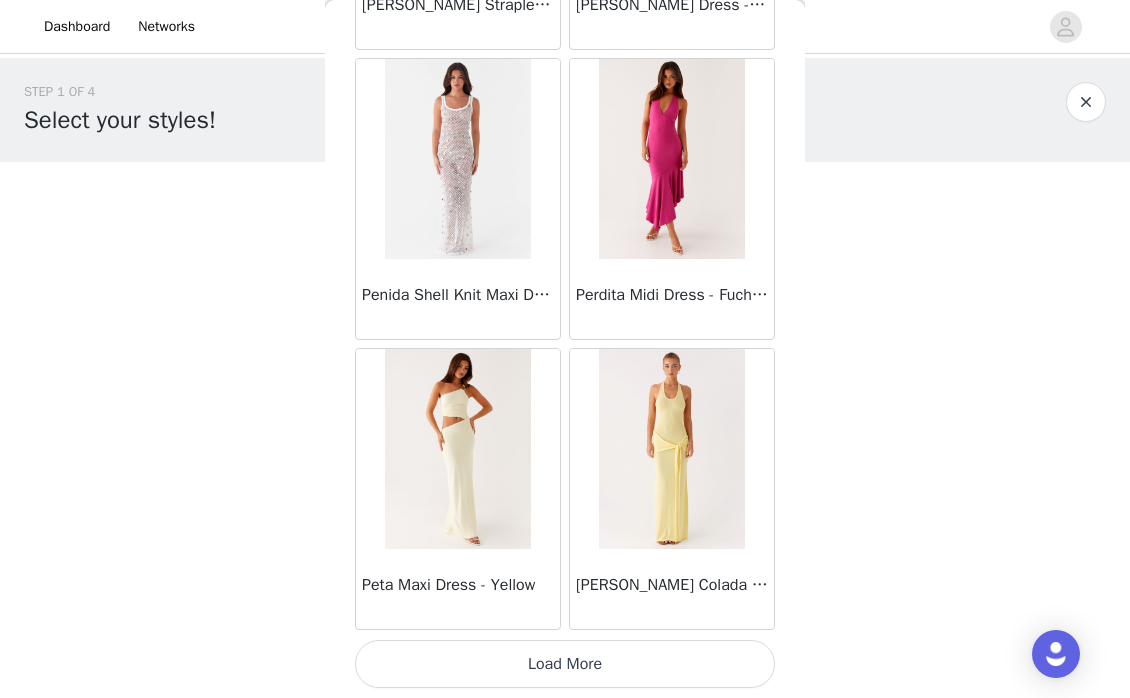 click on "Load More" at bounding box center [565, 664] 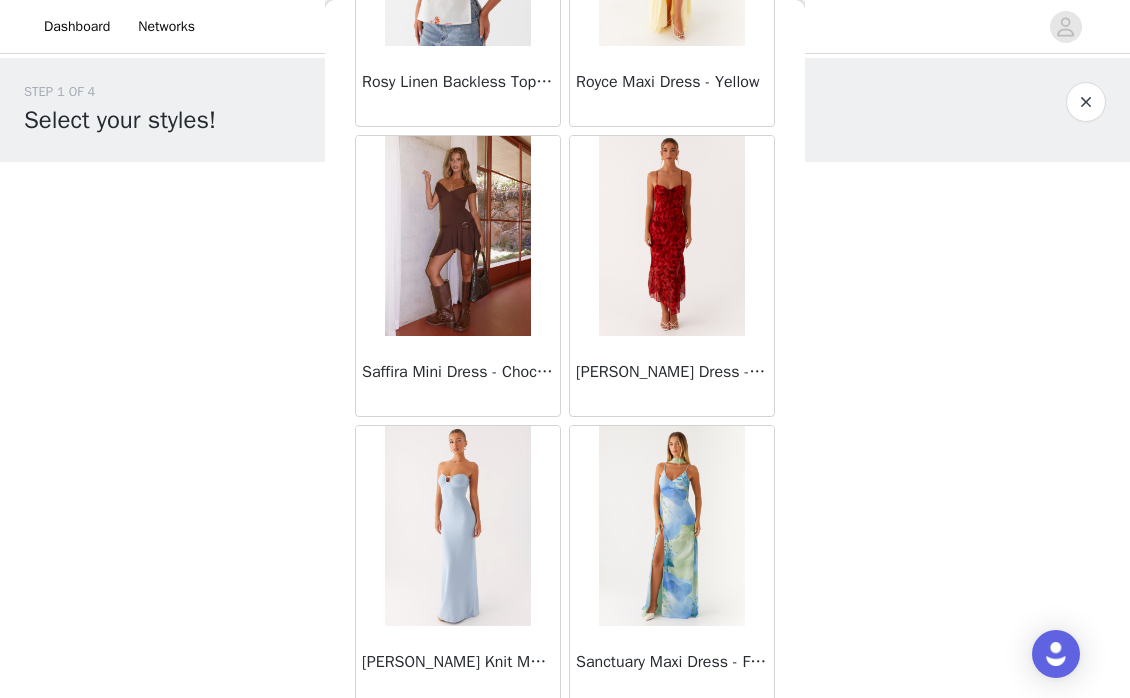 scroll, scrollTop: 51662, scrollLeft: 0, axis: vertical 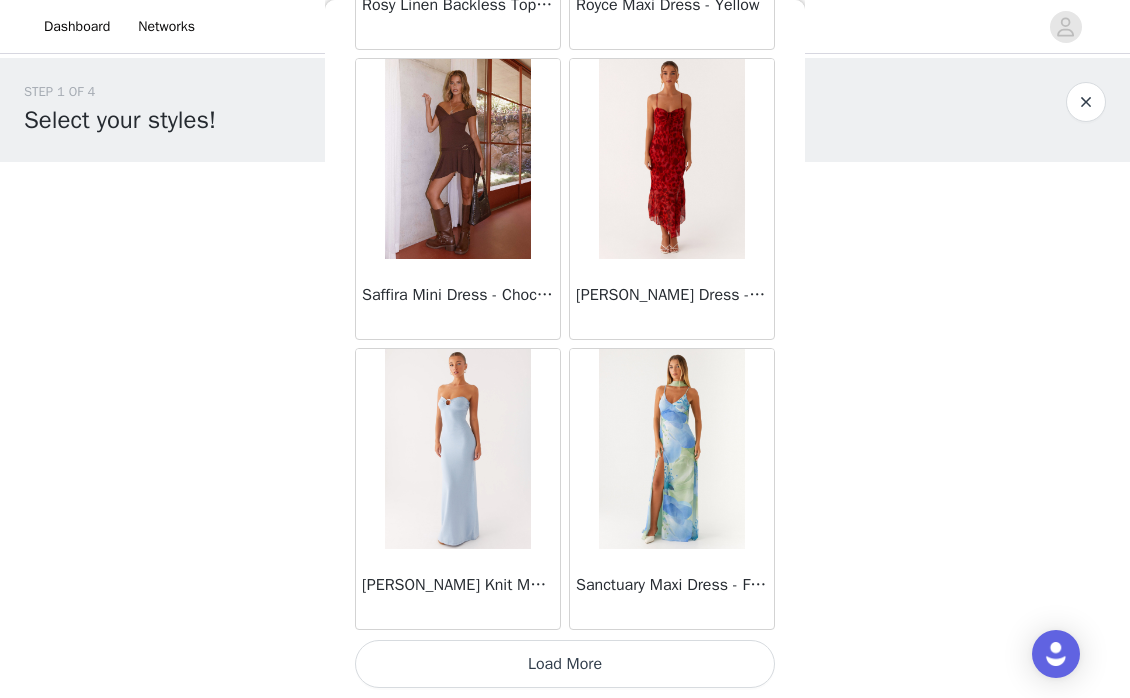 click on "Load More" at bounding box center (565, 664) 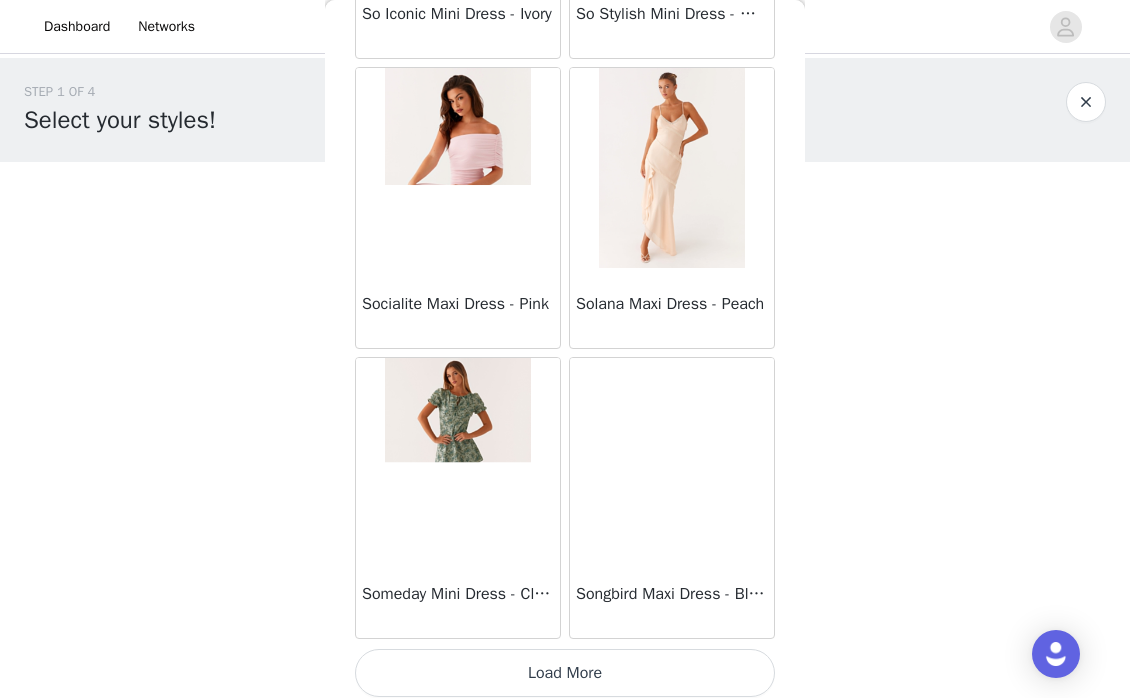 scroll, scrollTop: 54562, scrollLeft: 0, axis: vertical 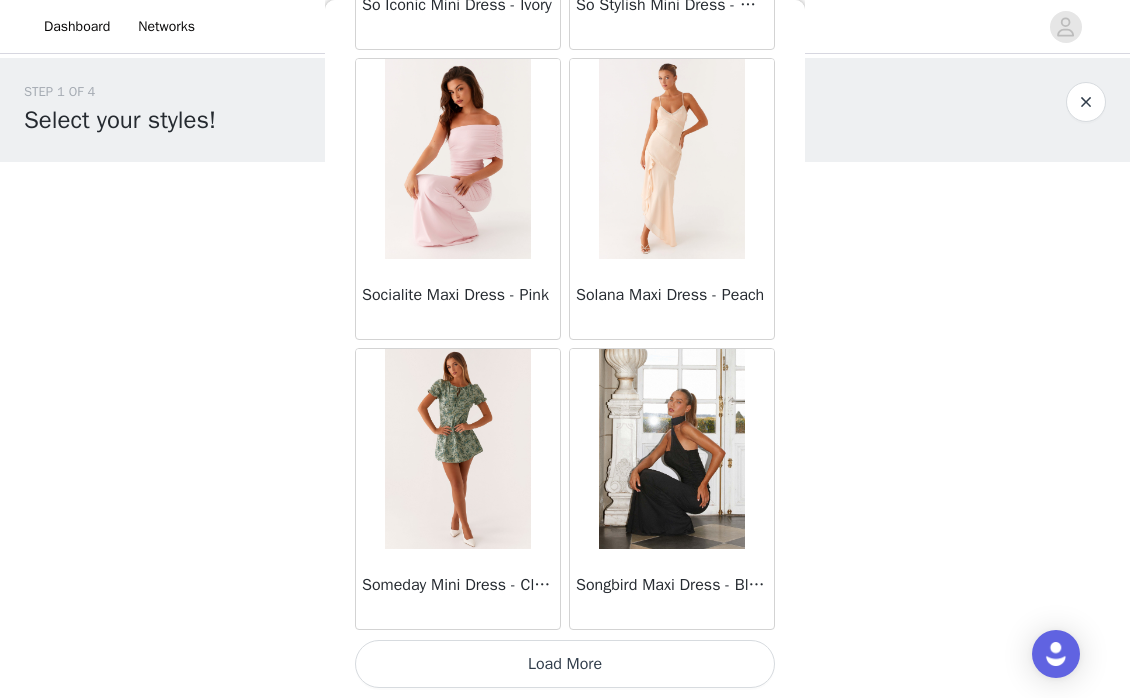 click on "Load More" at bounding box center (565, 664) 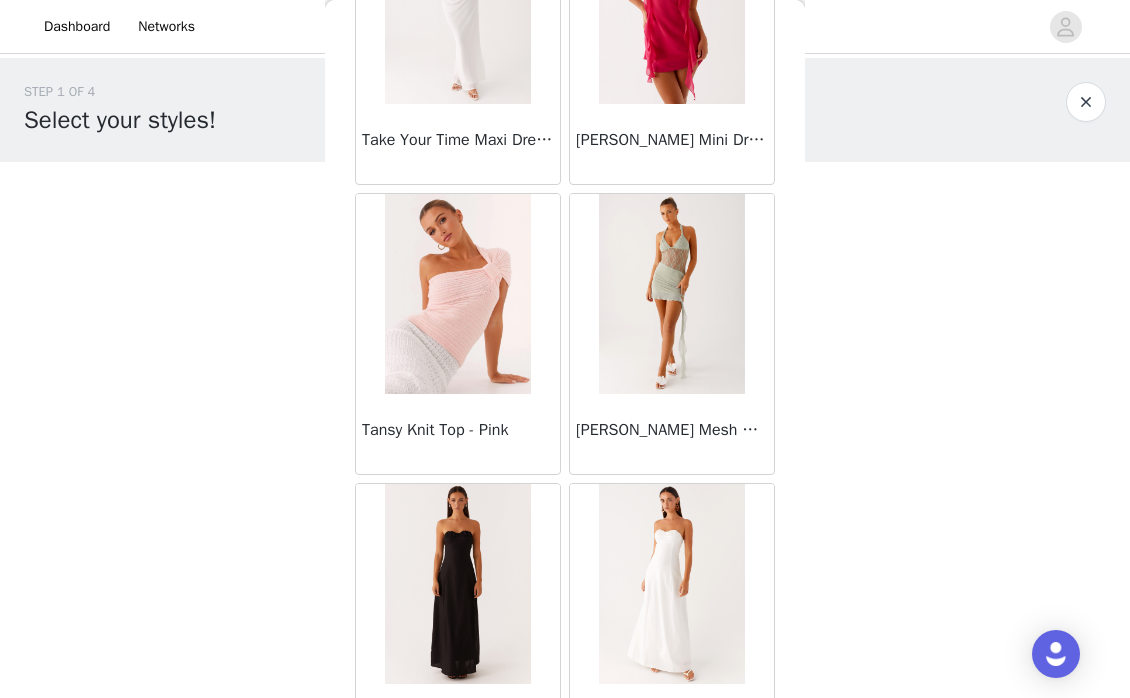 scroll, scrollTop: 57462, scrollLeft: 0, axis: vertical 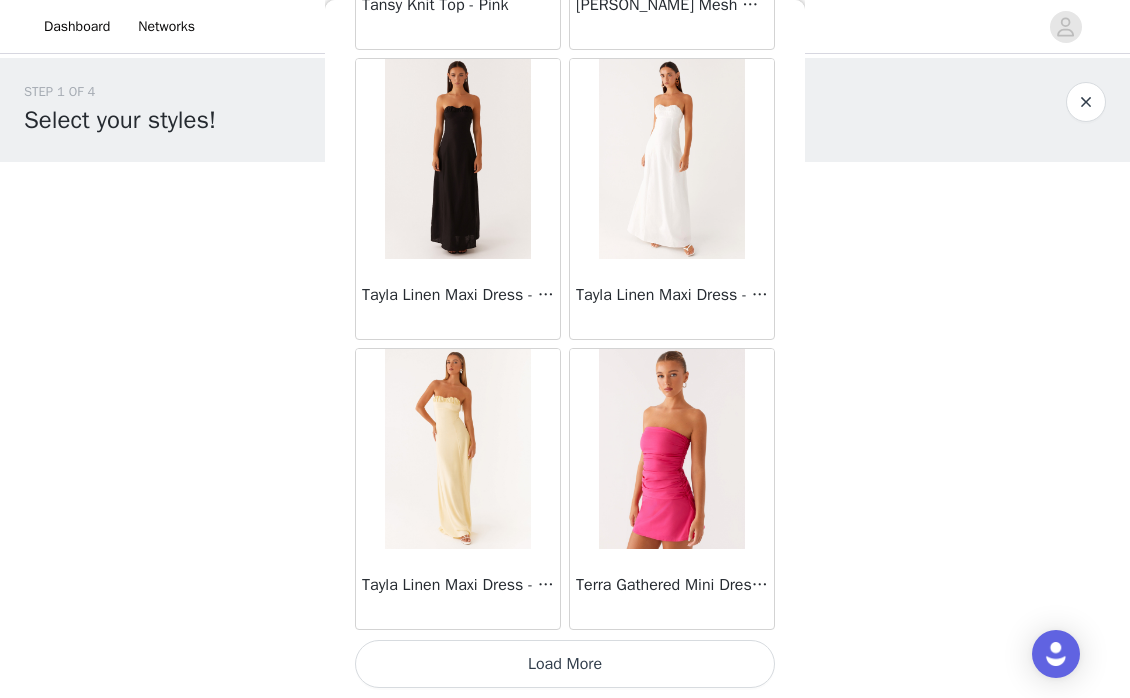 click on "Load More" at bounding box center (565, 664) 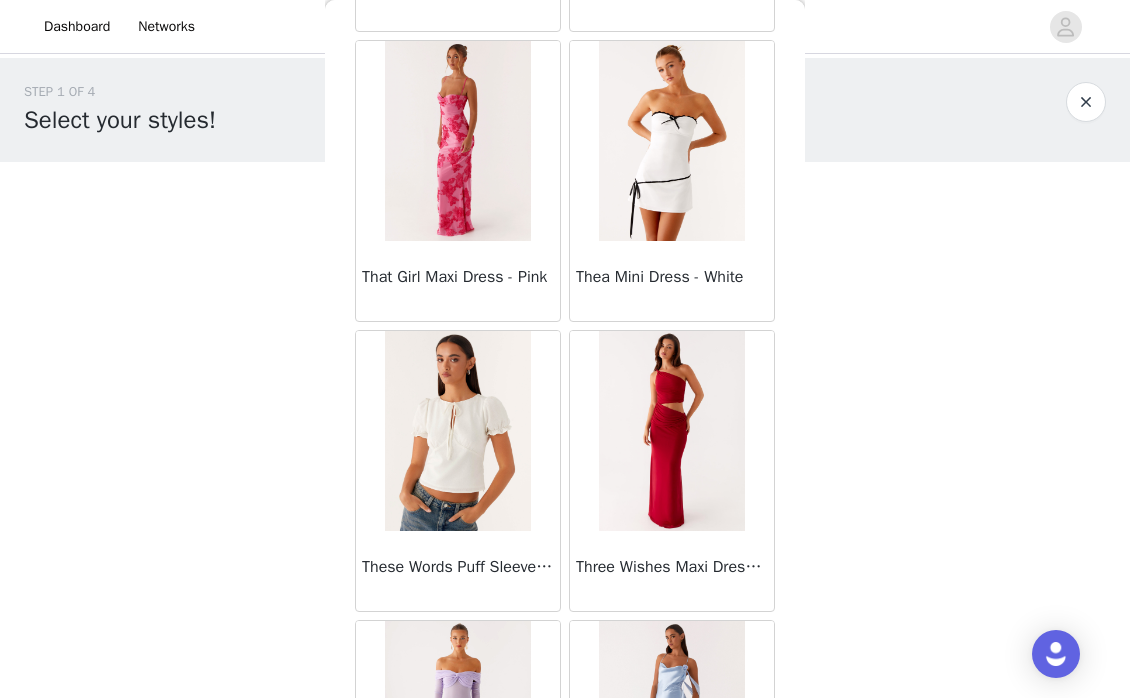 click at bounding box center [457, 431] 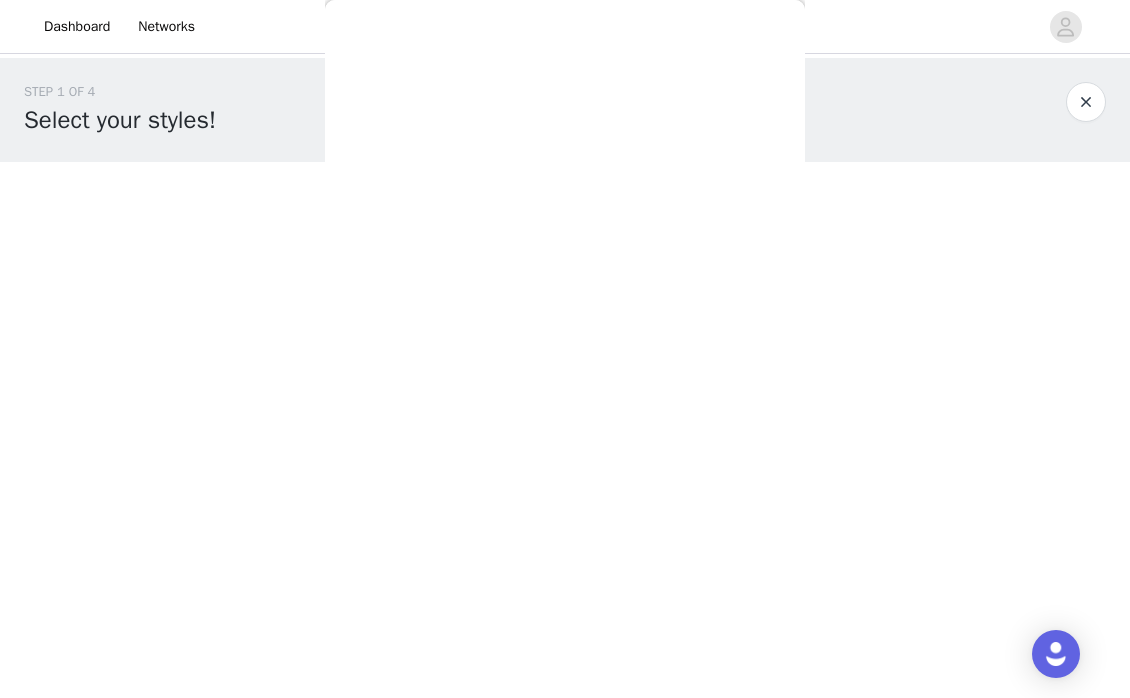 scroll, scrollTop: 356, scrollLeft: 0, axis: vertical 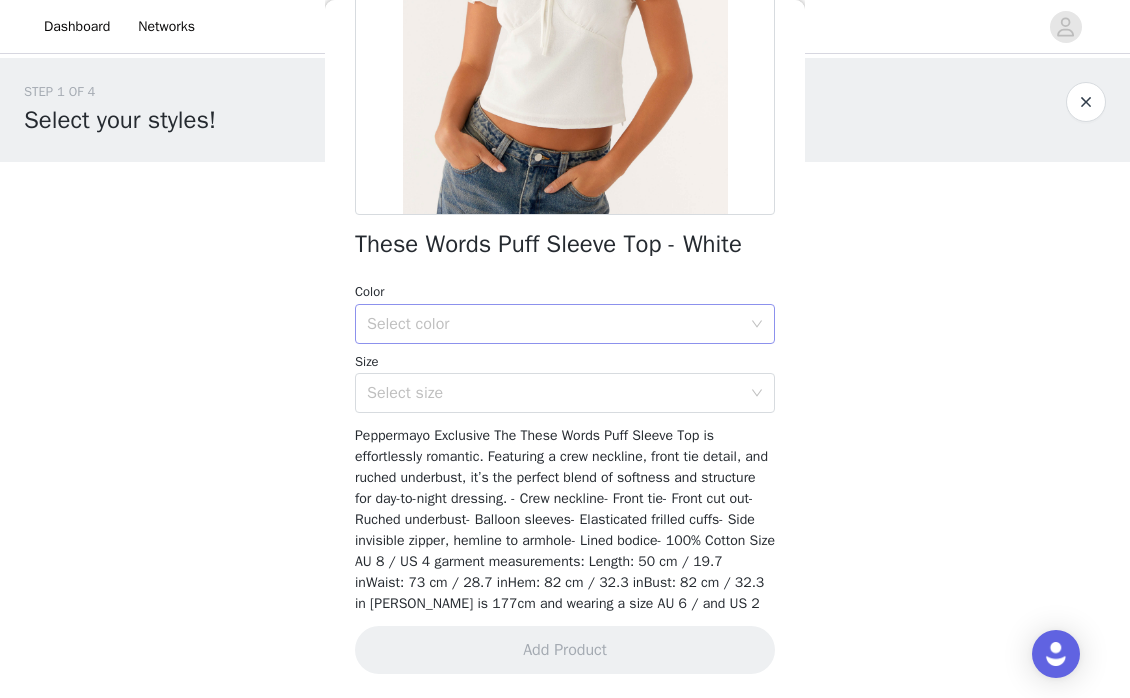 click on "Select color" at bounding box center [558, 324] 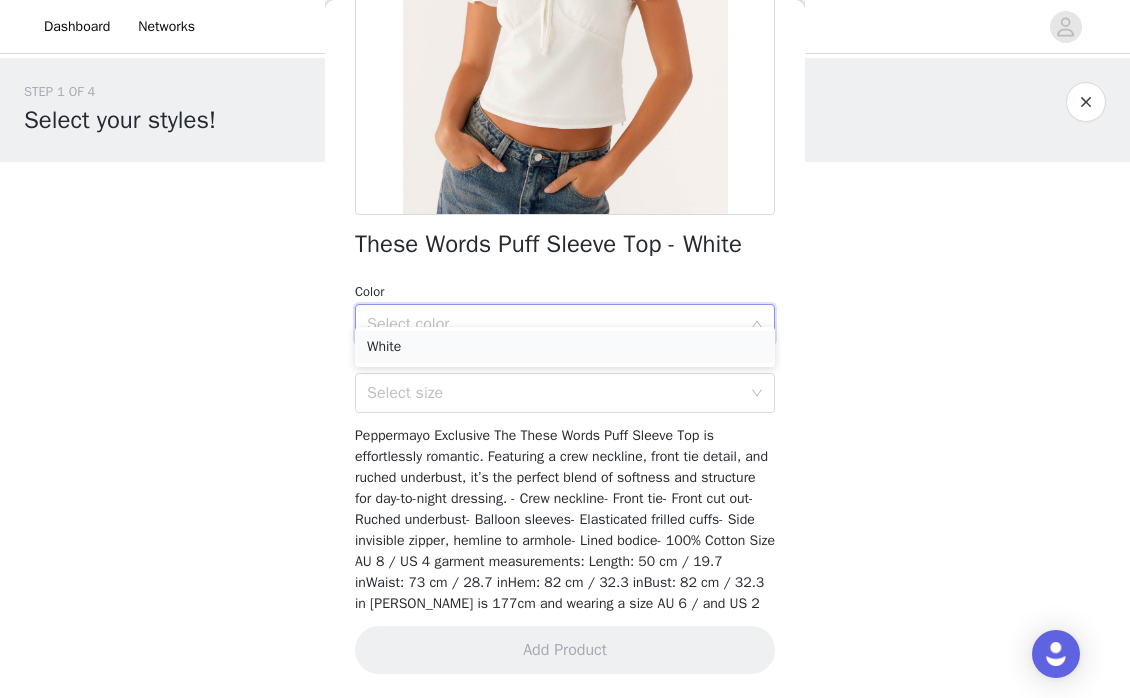 click on "White" at bounding box center (565, 347) 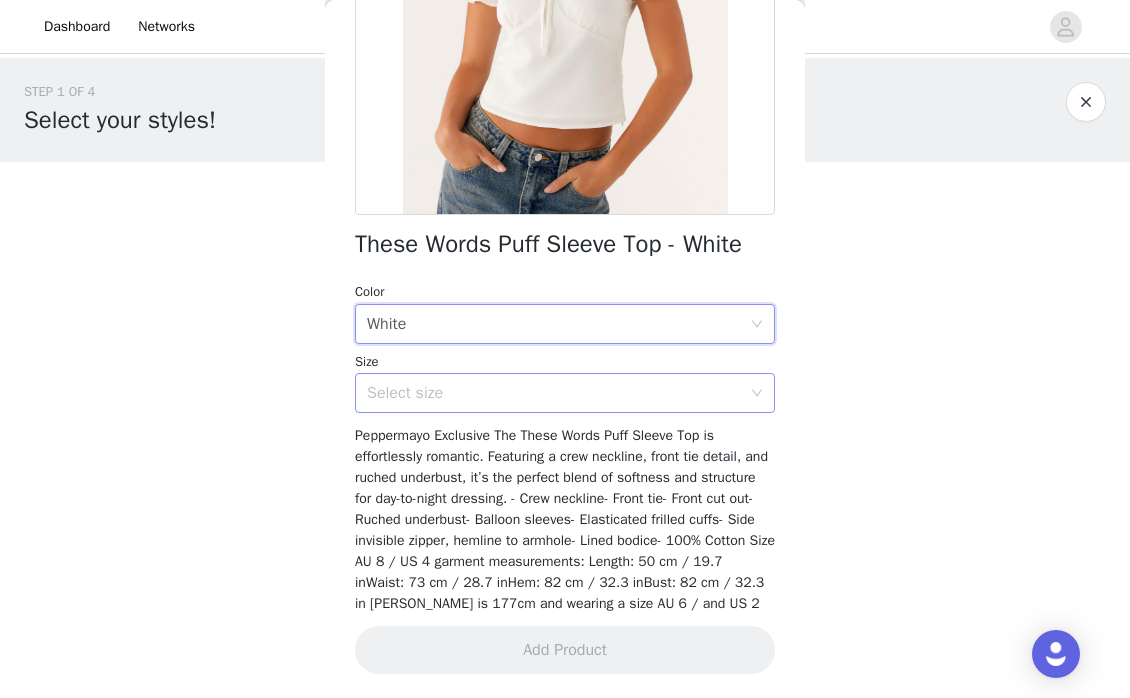click on "Select size" at bounding box center [554, 393] 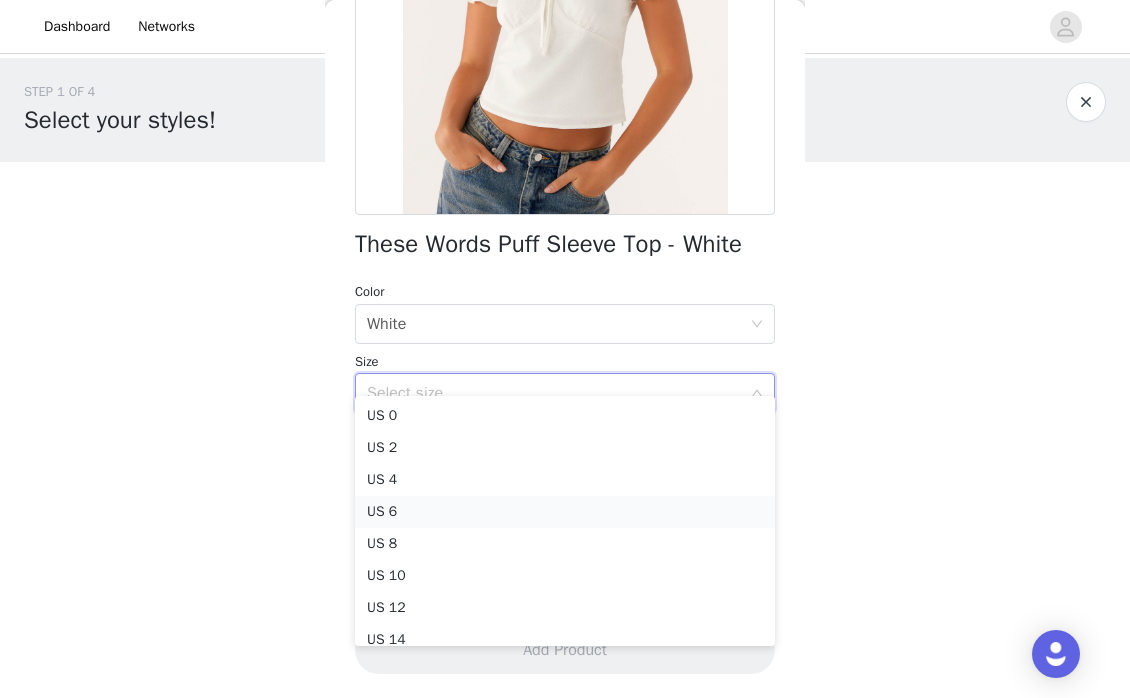 click on "US 6" at bounding box center [565, 512] 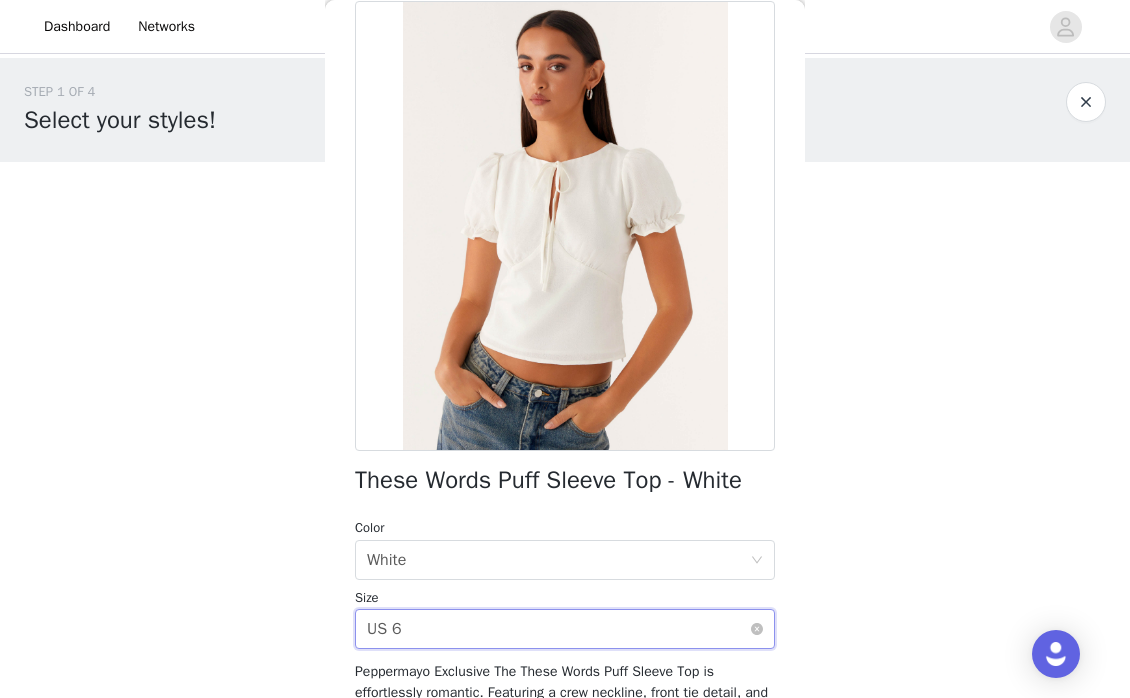 scroll, scrollTop: 356, scrollLeft: 0, axis: vertical 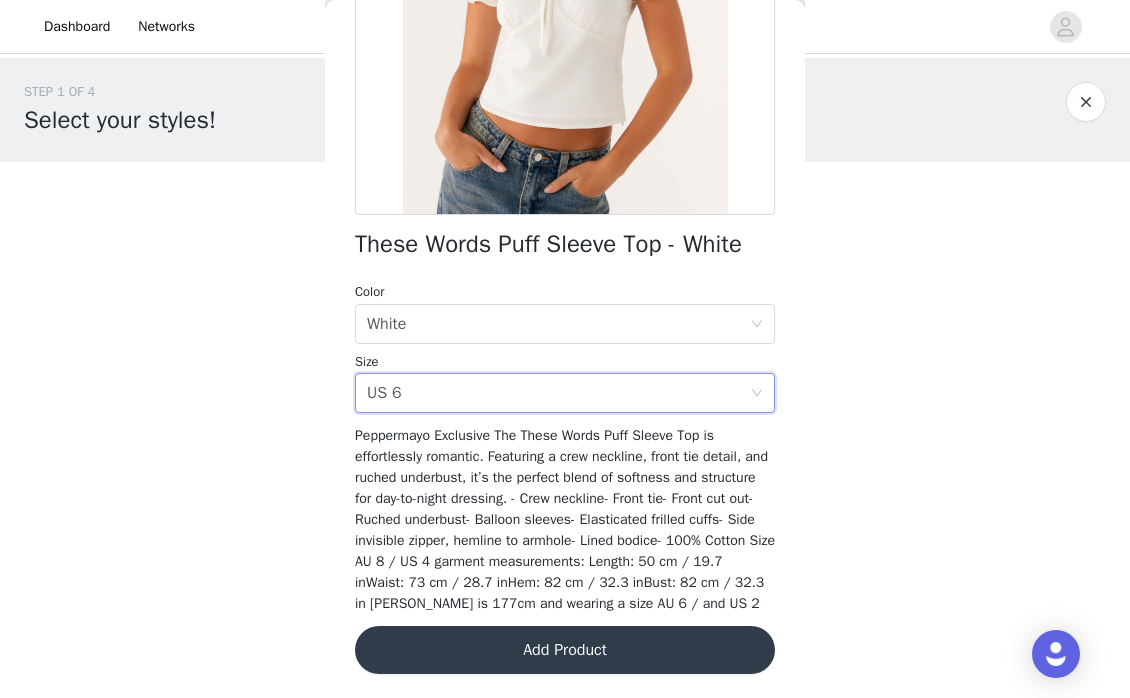 click on "Add Product" at bounding box center (565, 650) 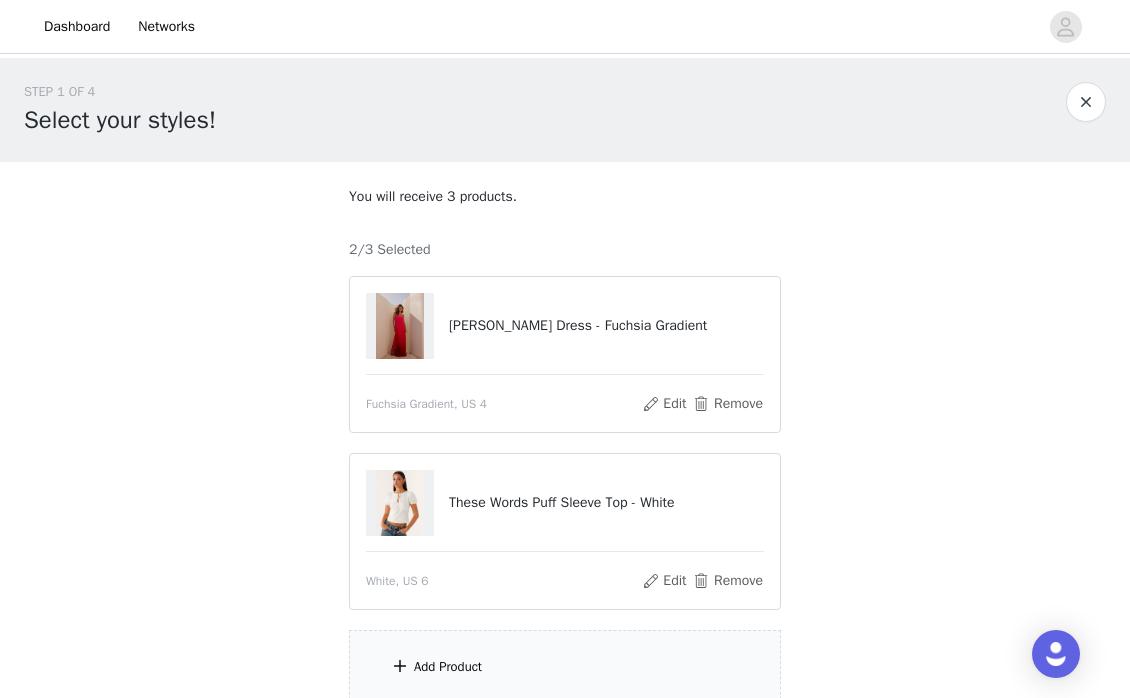 scroll, scrollTop: 156, scrollLeft: 0, axis: vertical 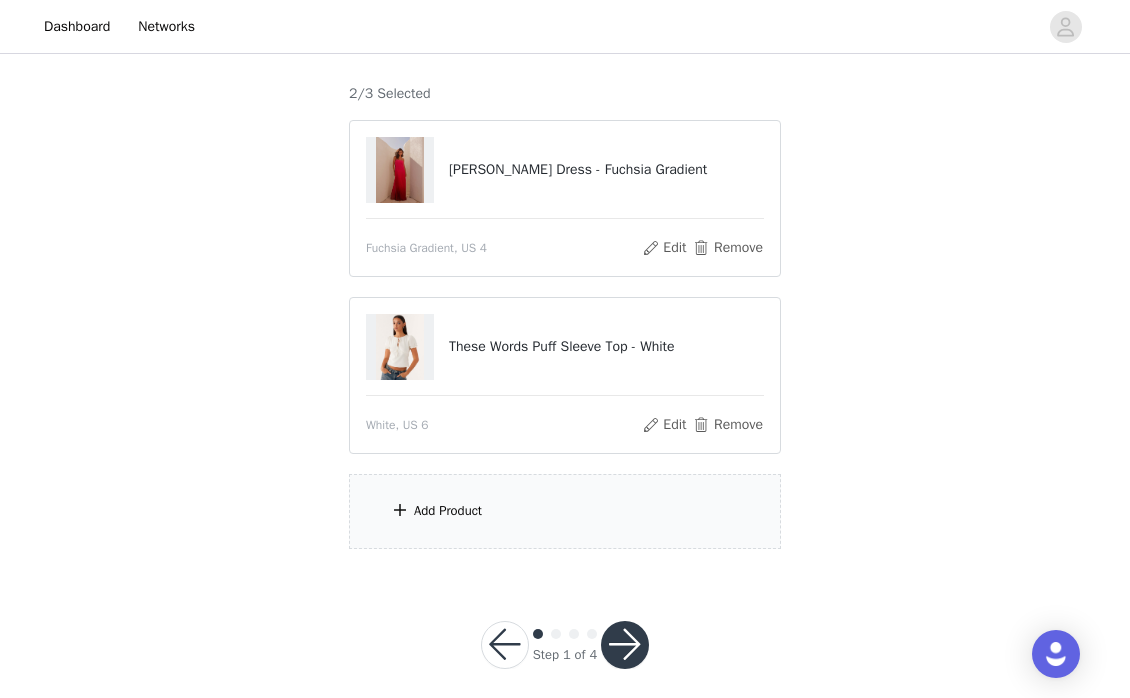 click on "Add Product" at bounding box center (565, 511) 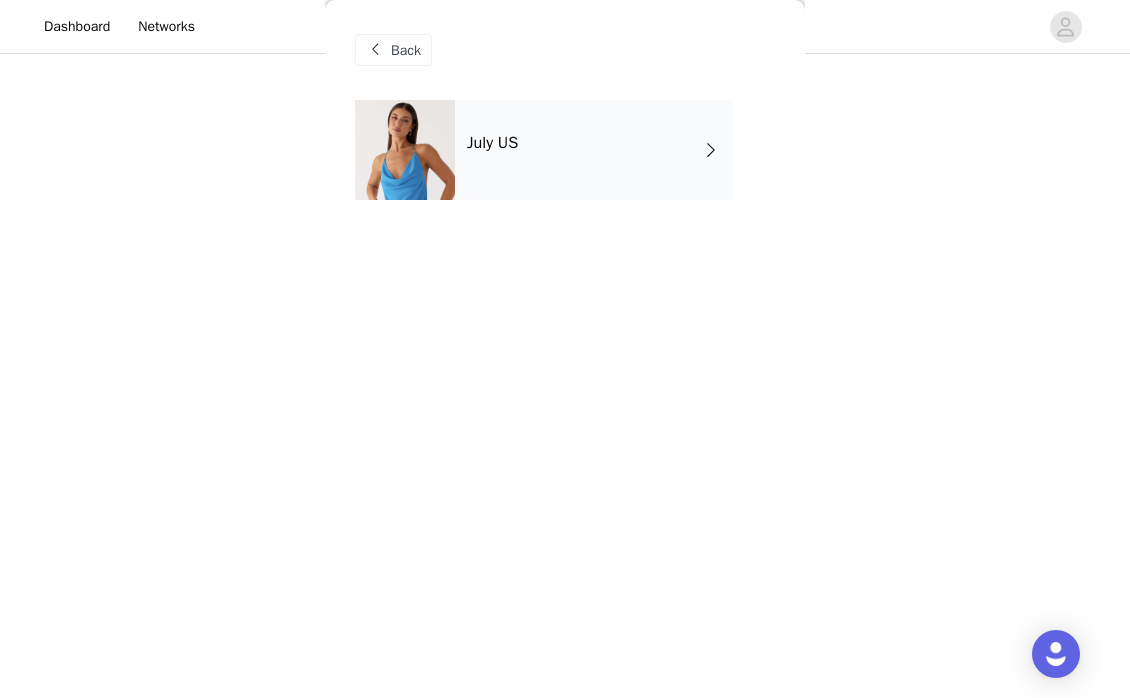 click on "July US" at bounding box center (594, 150) 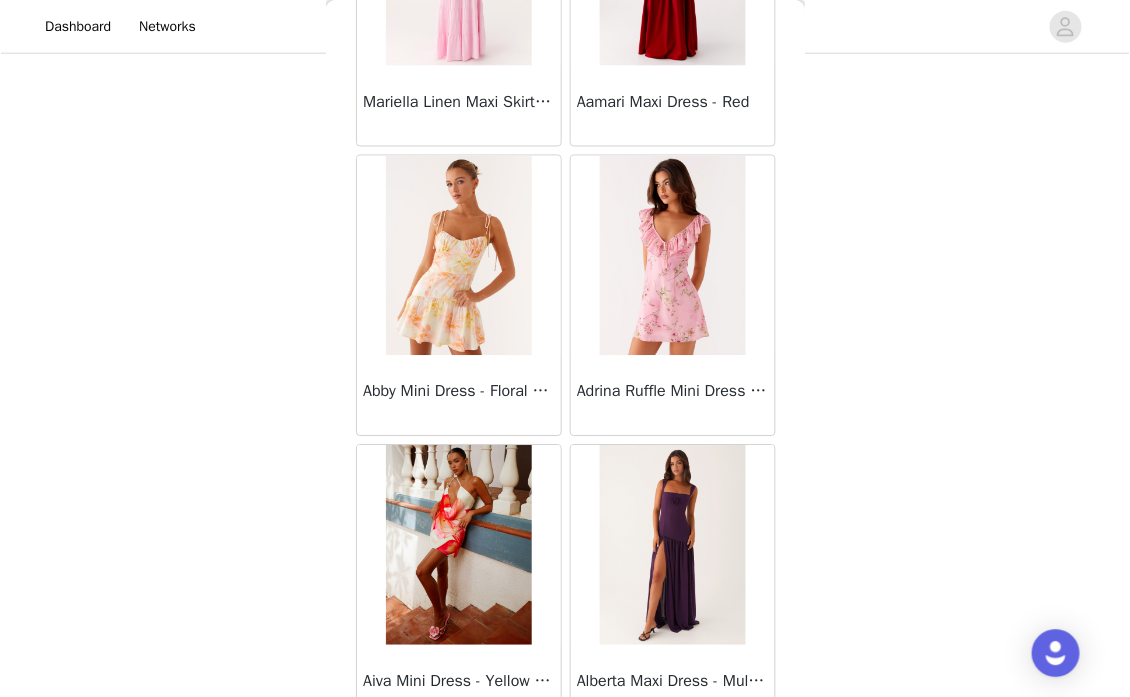 scroll, scrollTop: 524, scrollLeft: 0, axis: vertical 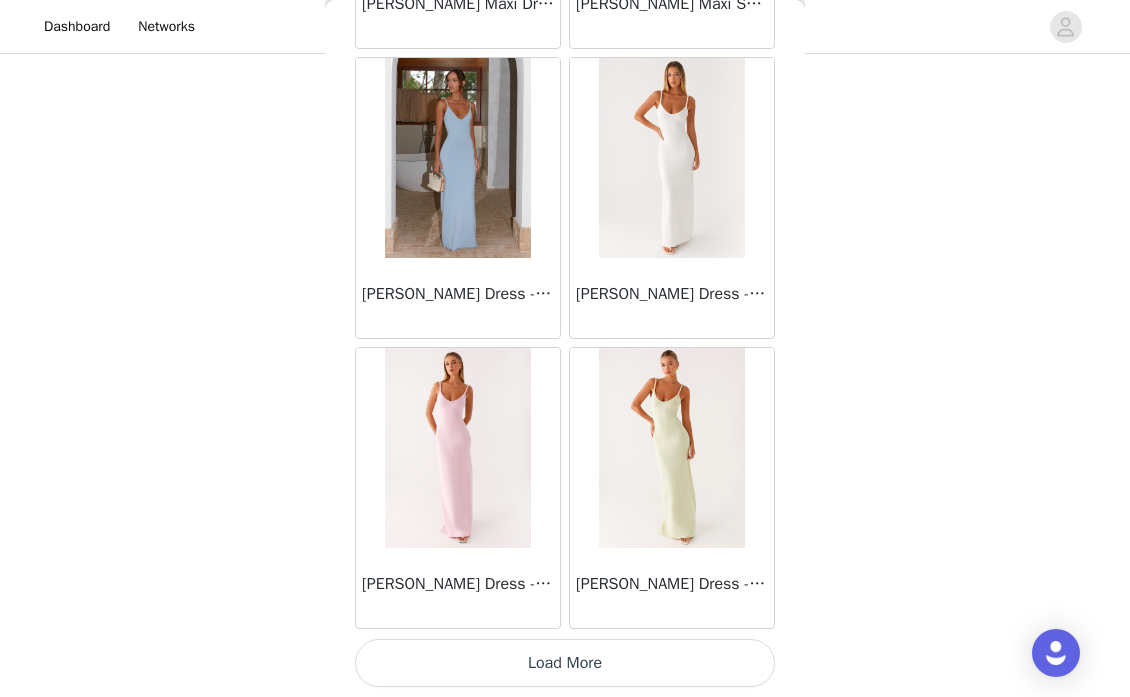 click on "Load More" at bounding box center (565, 663) 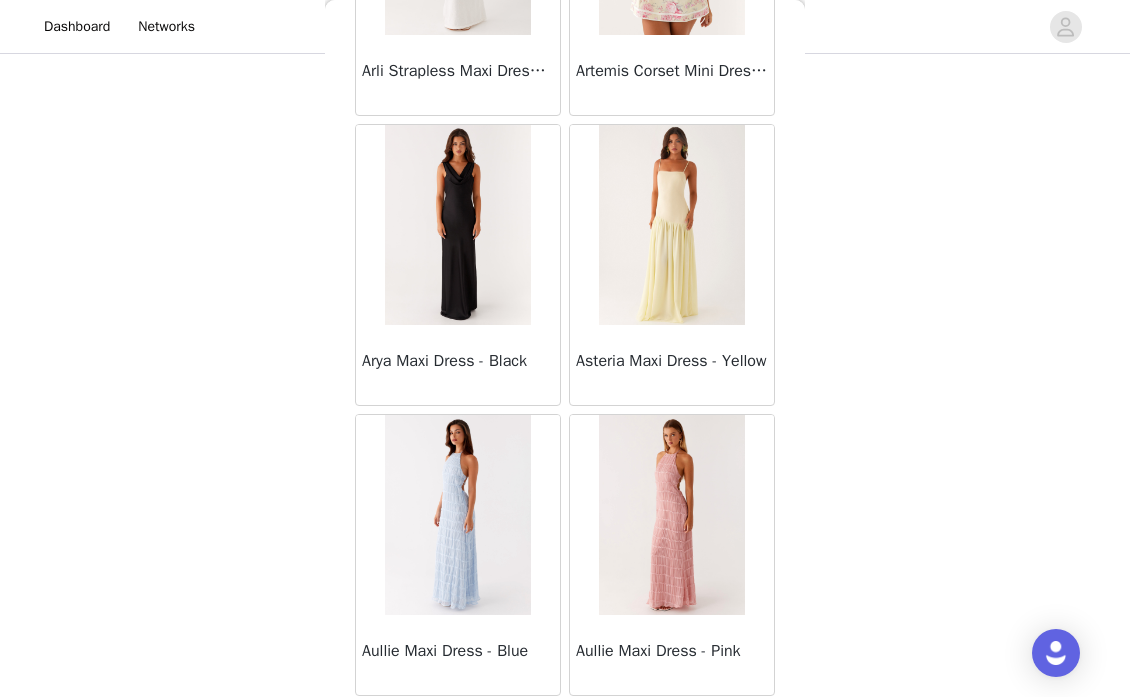 scroll, scrollTop: 3937, scrollLeft: 0, axis: vertical 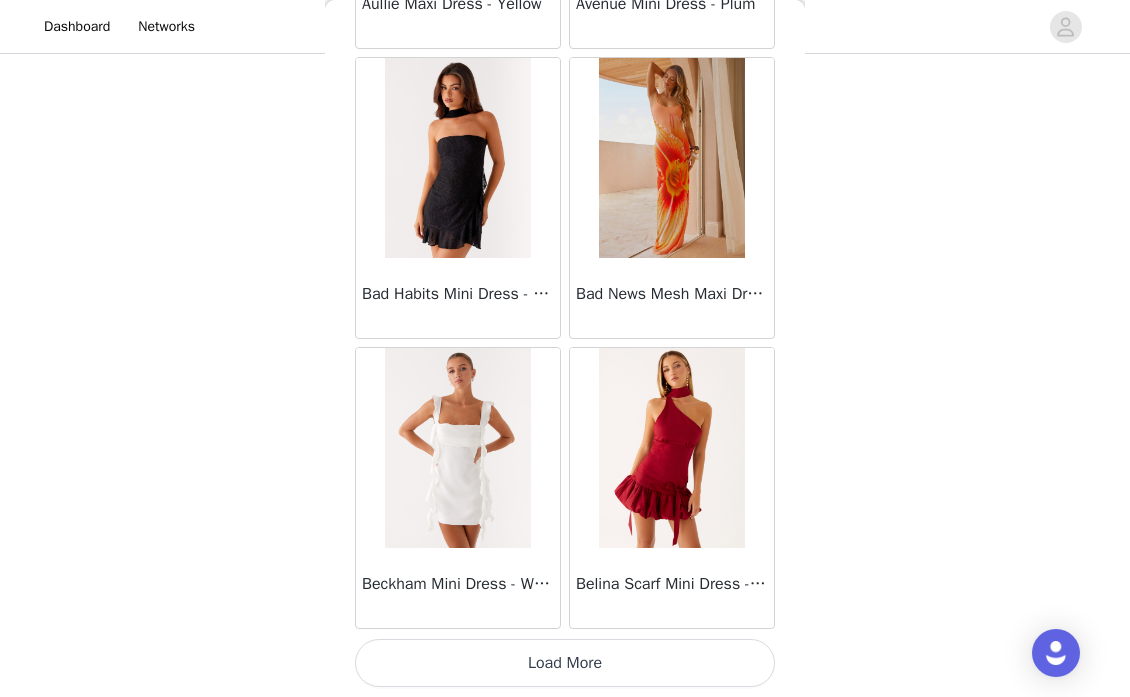 click on "Load More" at bounding box center (565, 663) 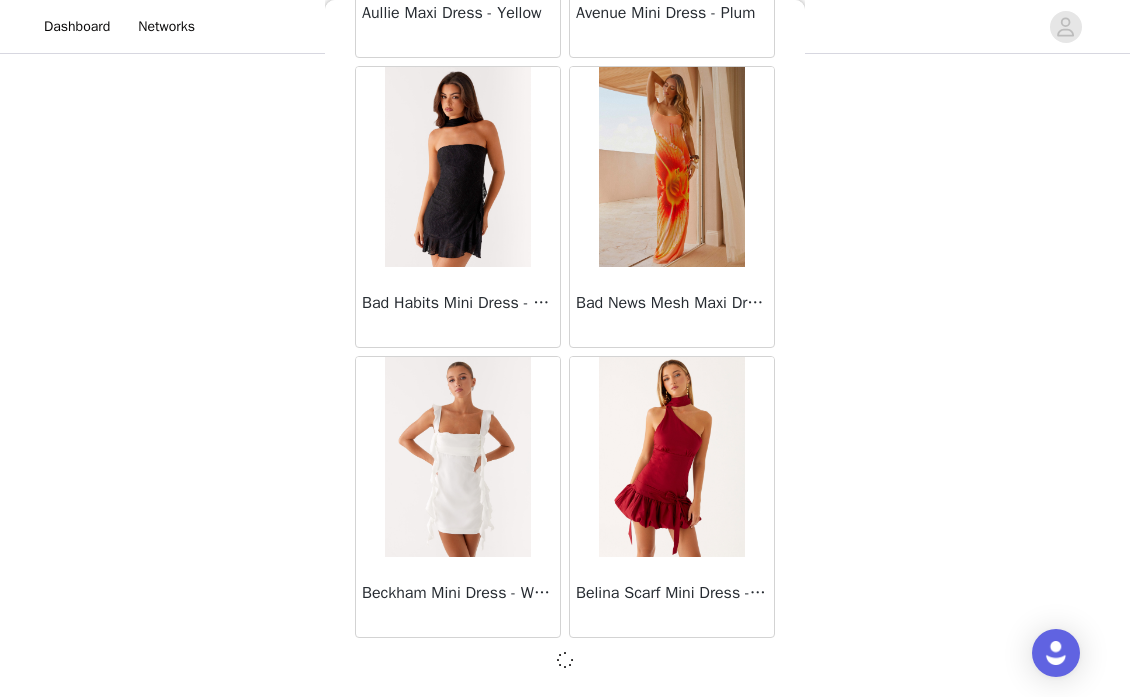 scroll, scrollTop: 5254, scrollLeft: 0, axis: vertical 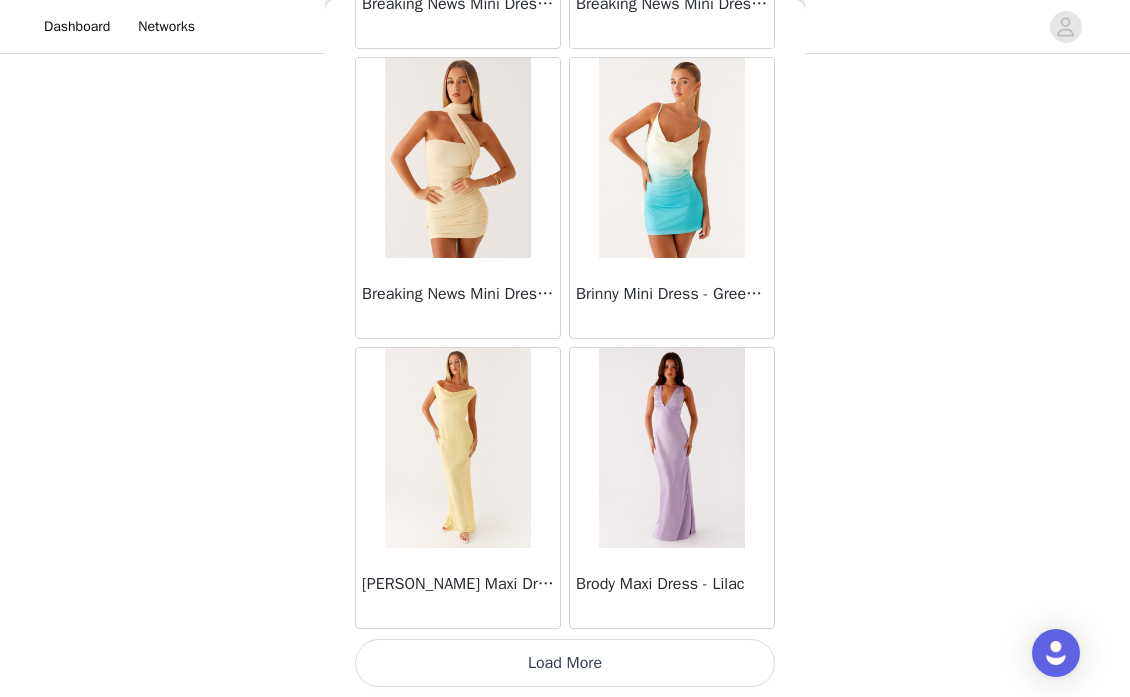 click on "Load More" at bounding box center (565, 663) 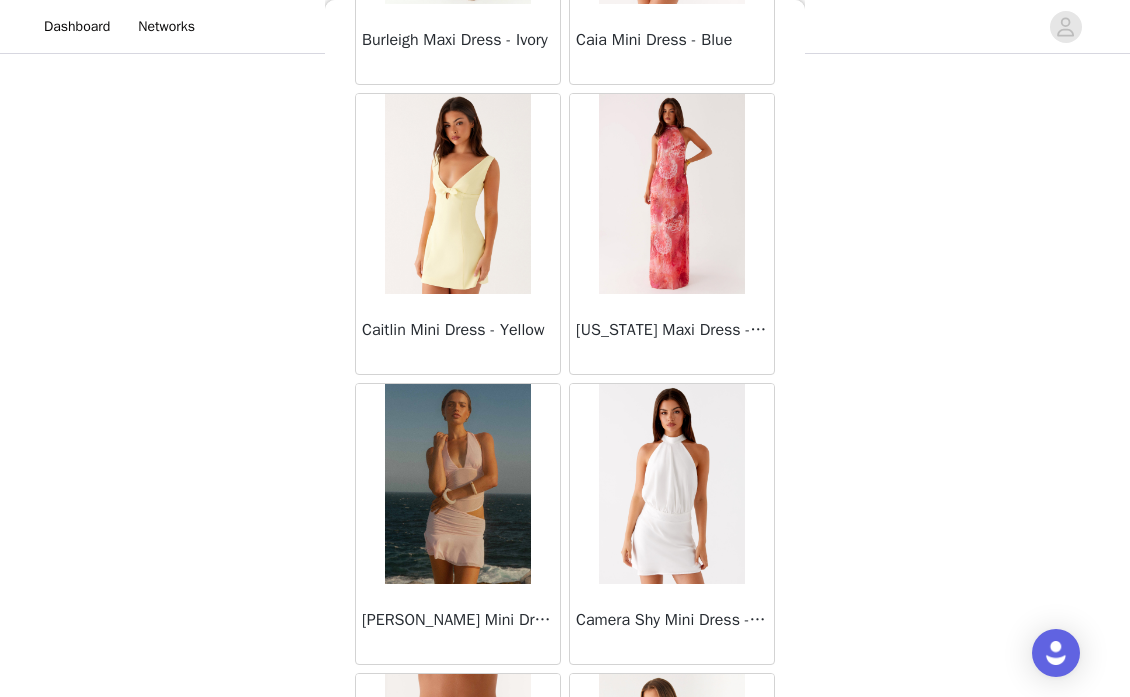 scroll, scrollTop: 8728, scrollLeft: 0, axis: vertical 